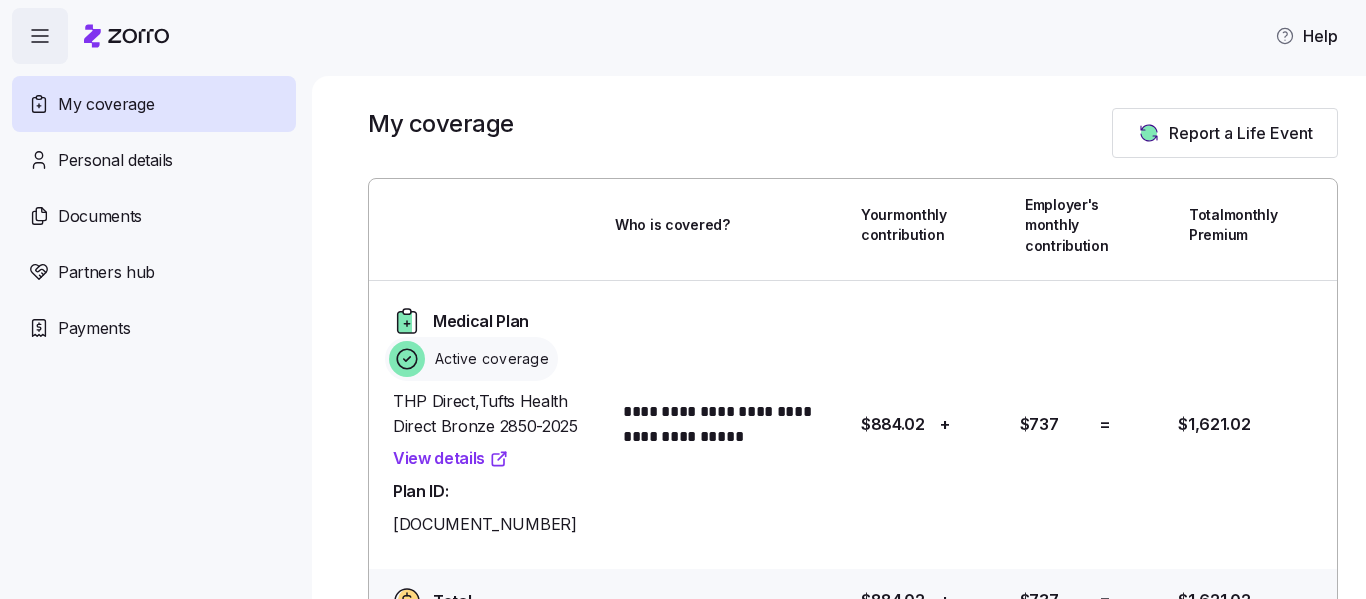 scroll, scrollTop: 0, scrollLeft: 0, axis: both 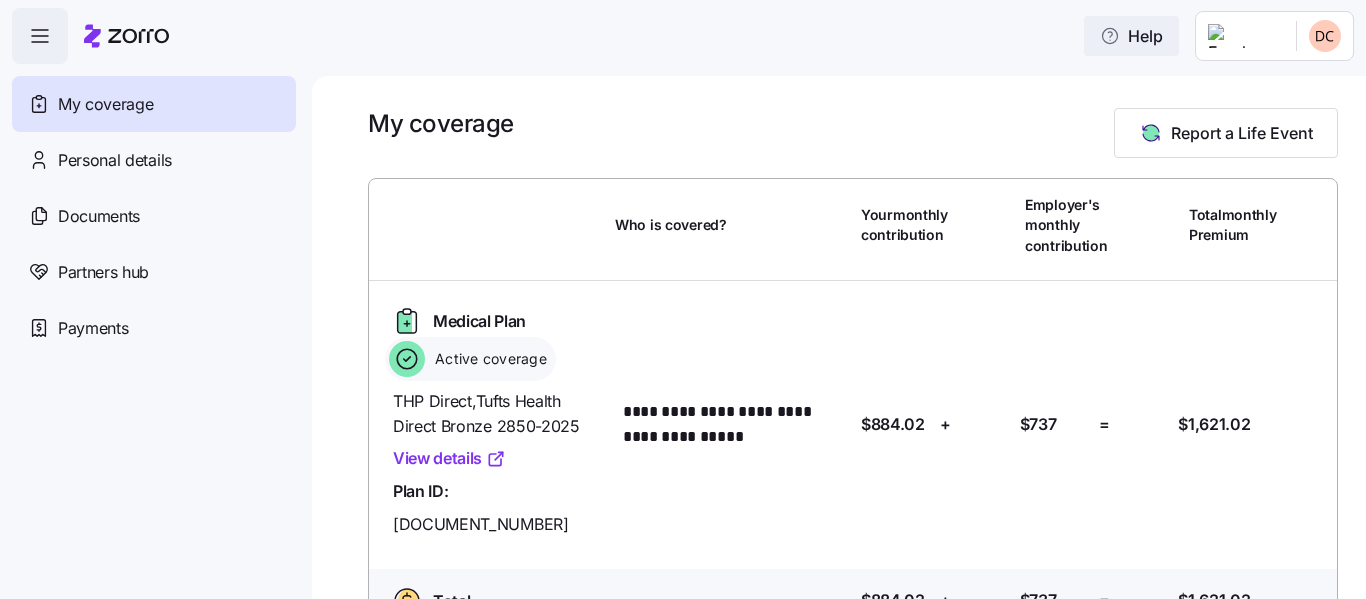 click on "Help" at bounding box center [1131, 36] 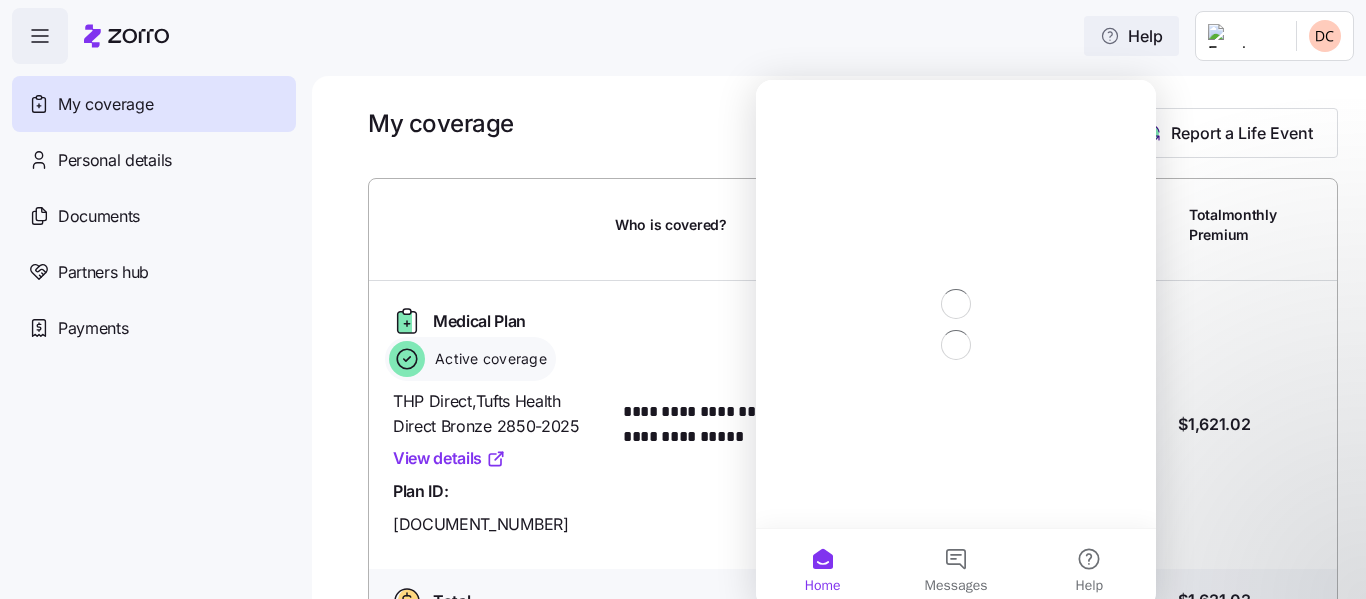 scroll, scrollTop: 0, scrollLeft: 0, axis: both 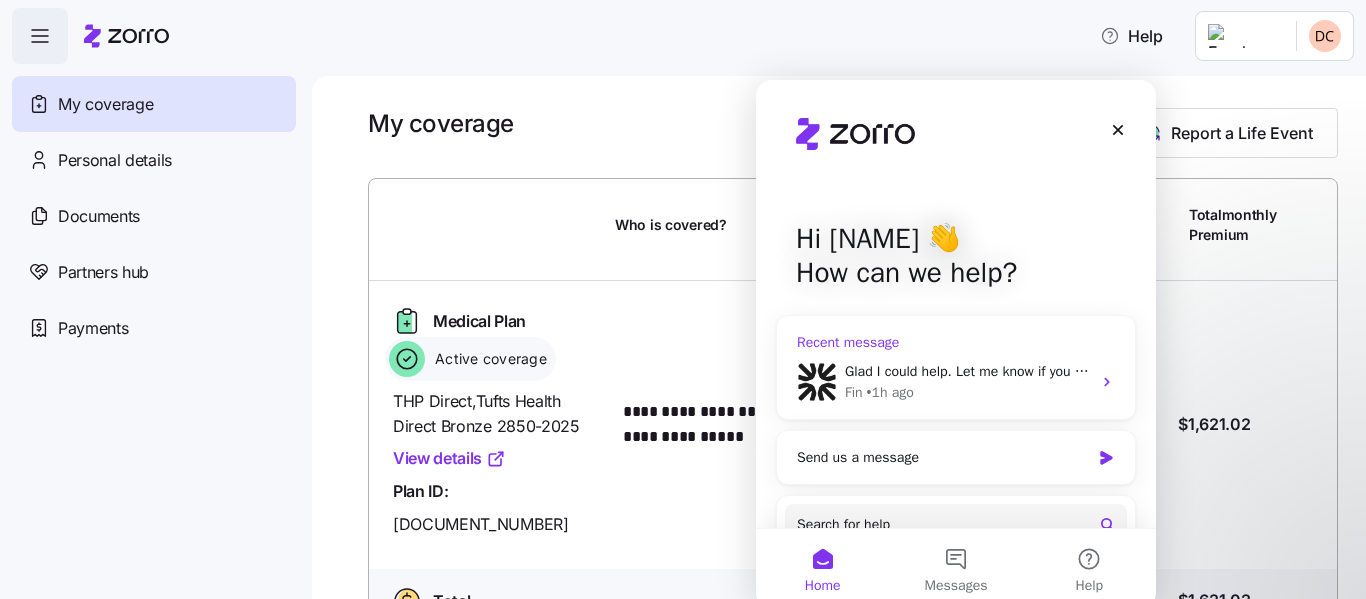 click on "Glad I could help. Let me know if you need anything else." at bounding box center (968, 371) 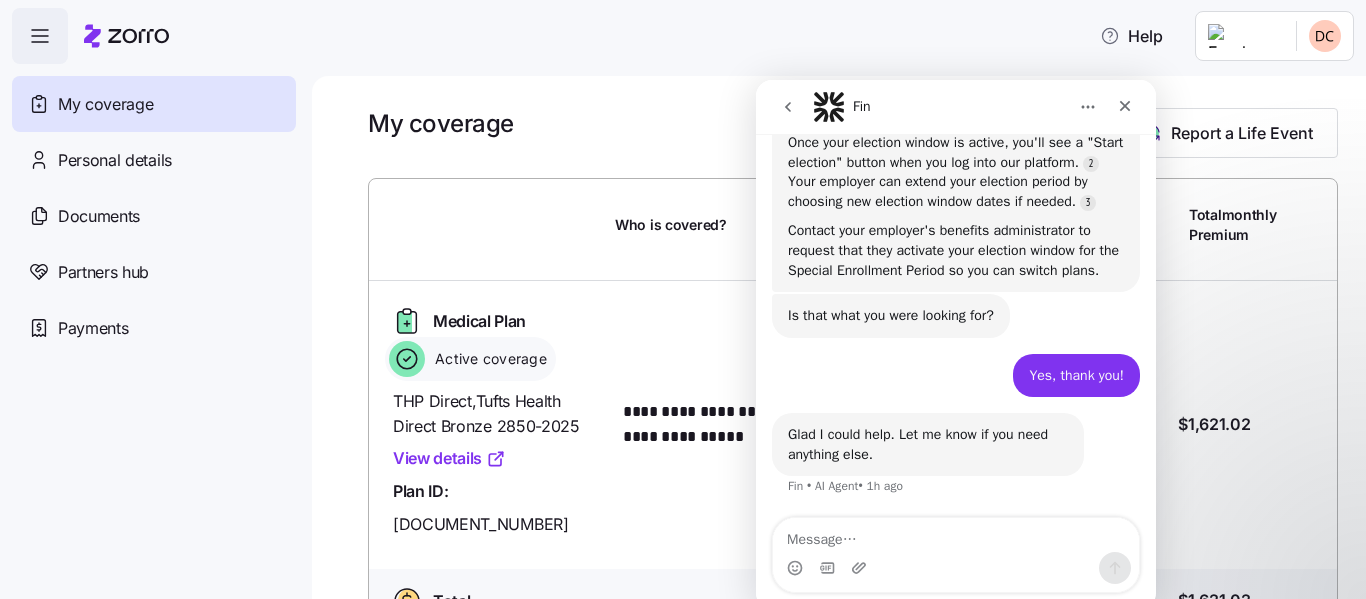 scroll, scrollTop: 1287, scrollLeft: 0, axis: vertical 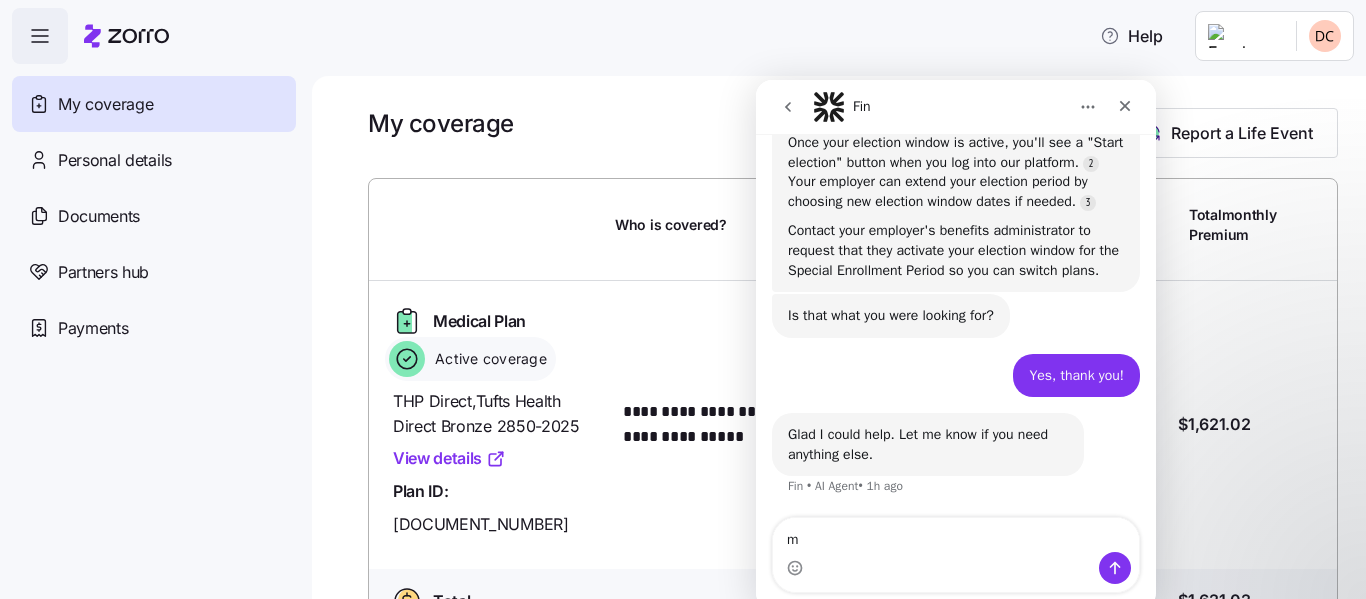 type on "m" 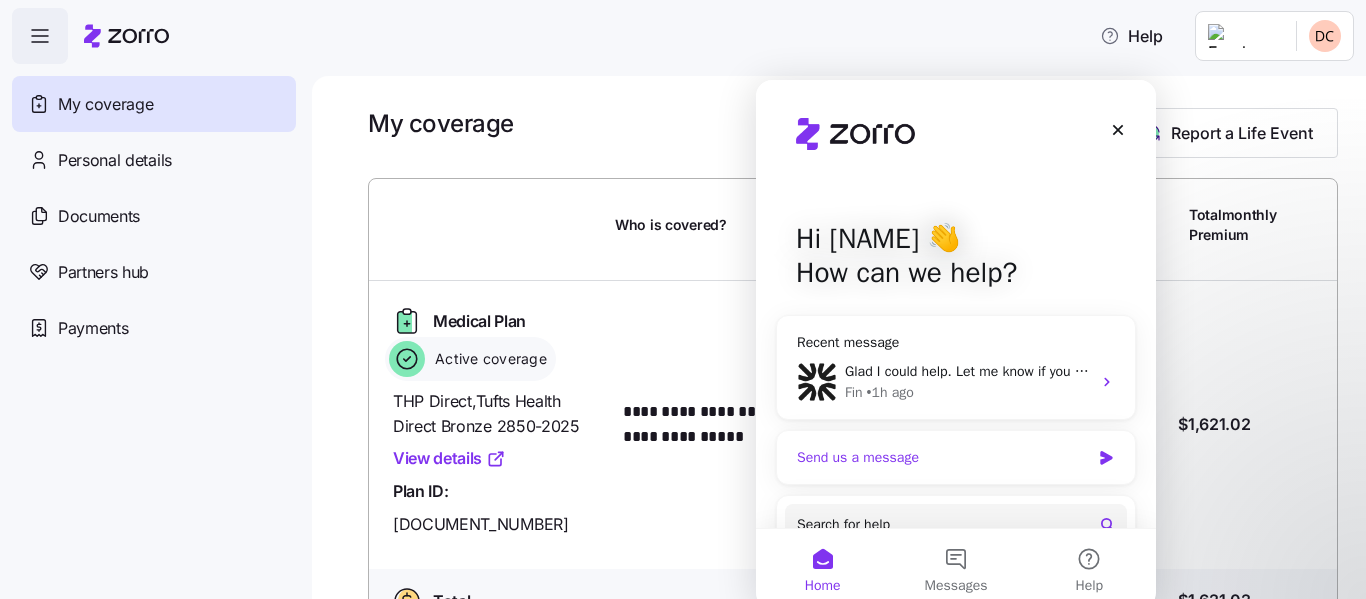 click on "Send us a message" at bounding box center (956, 457) 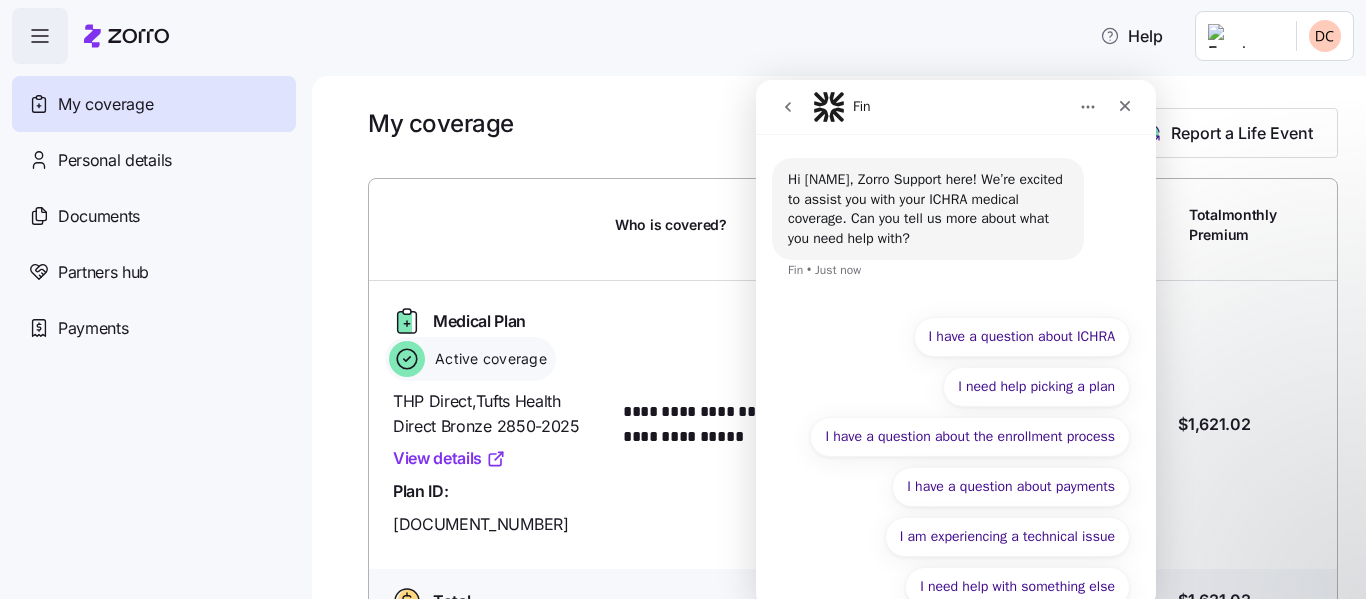 click 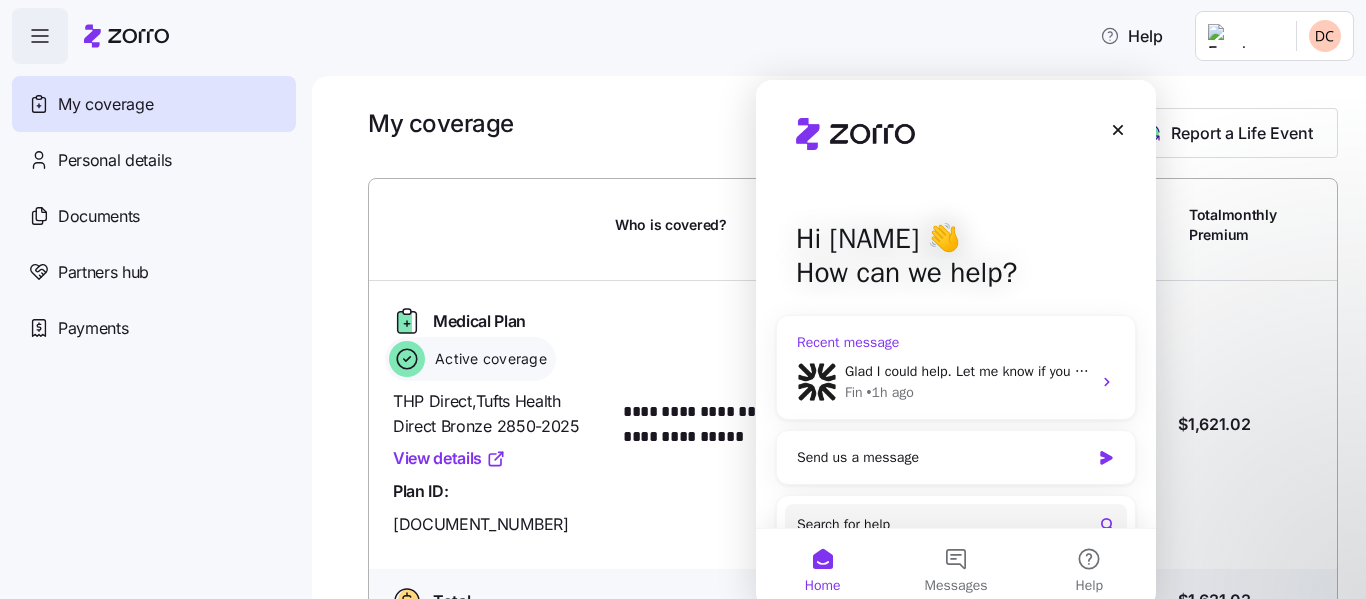 click on "Fin •  1h ago" at bounding box center (968, 392) 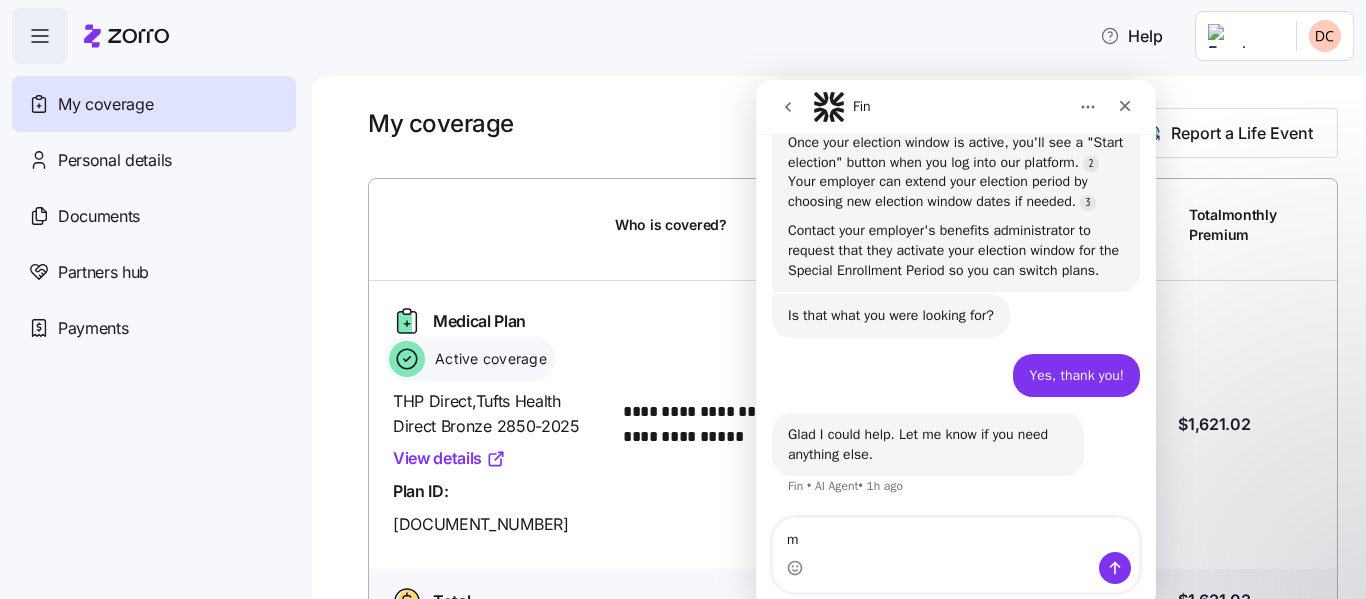 scroll, scrollTop: 1287, scrollLeft: 0, axis: vertical 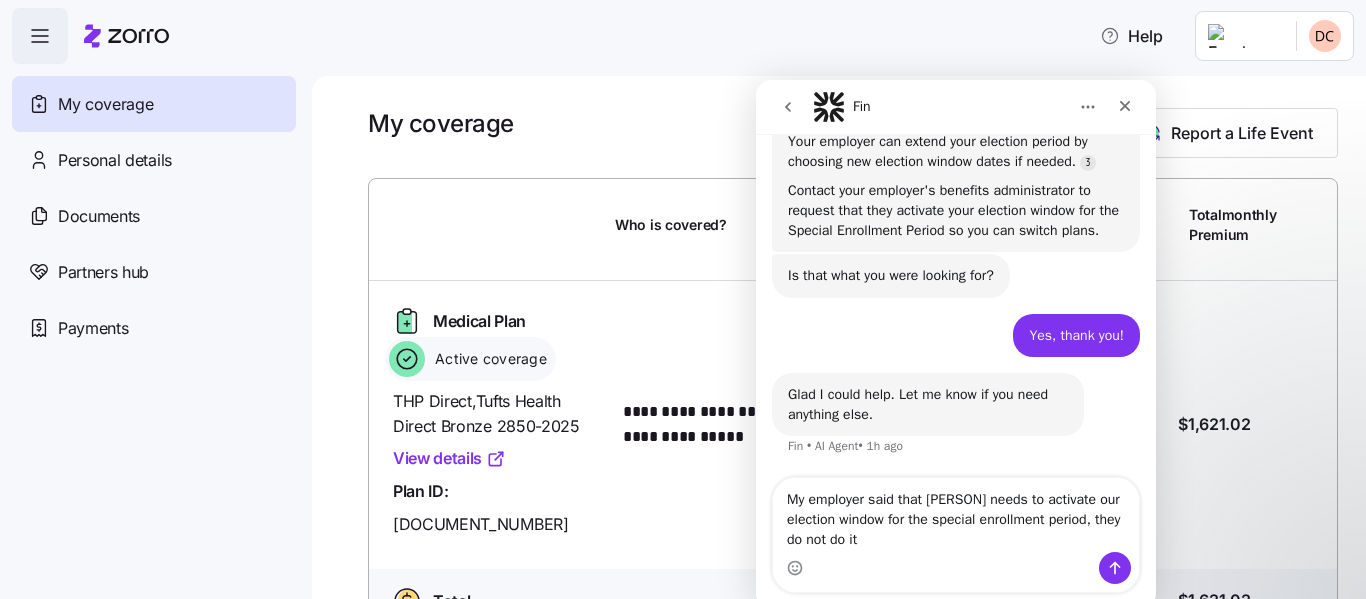 type on "My employer said that Zorro needs to activate our election window for the special enrollment period, they do not do it." 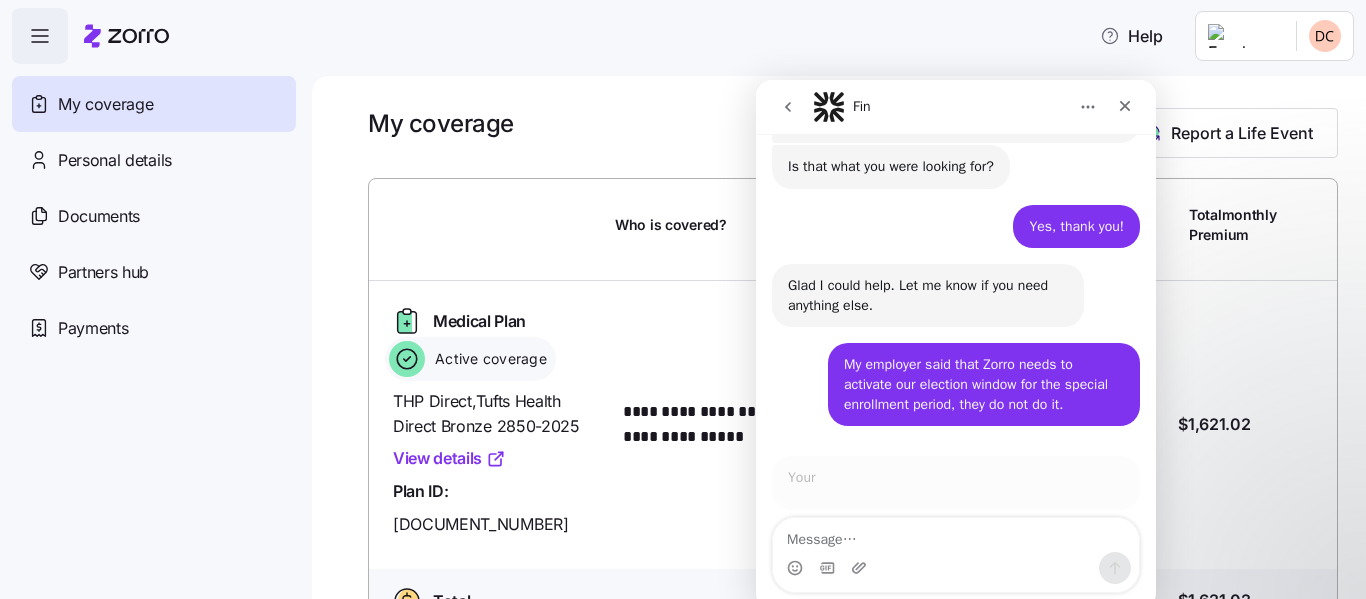 scroll, scrollTop: 1474, scrollLeft: 0, axis: vertical 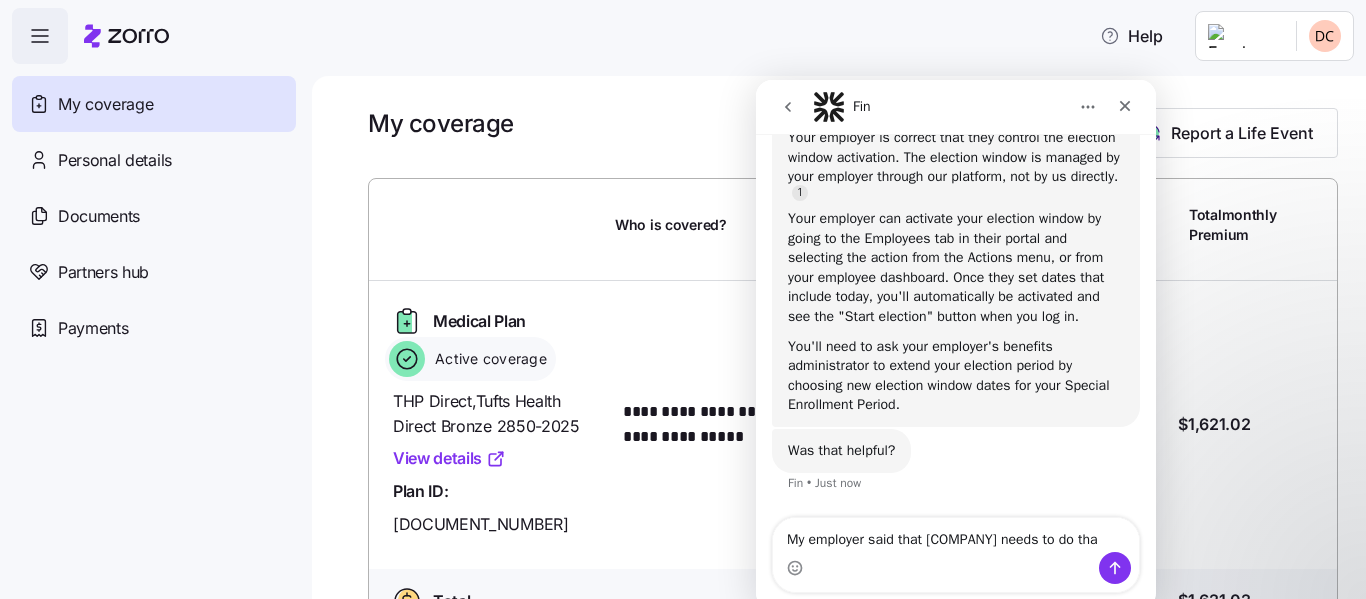type on "My employer said that [PERSON] needs to do that" 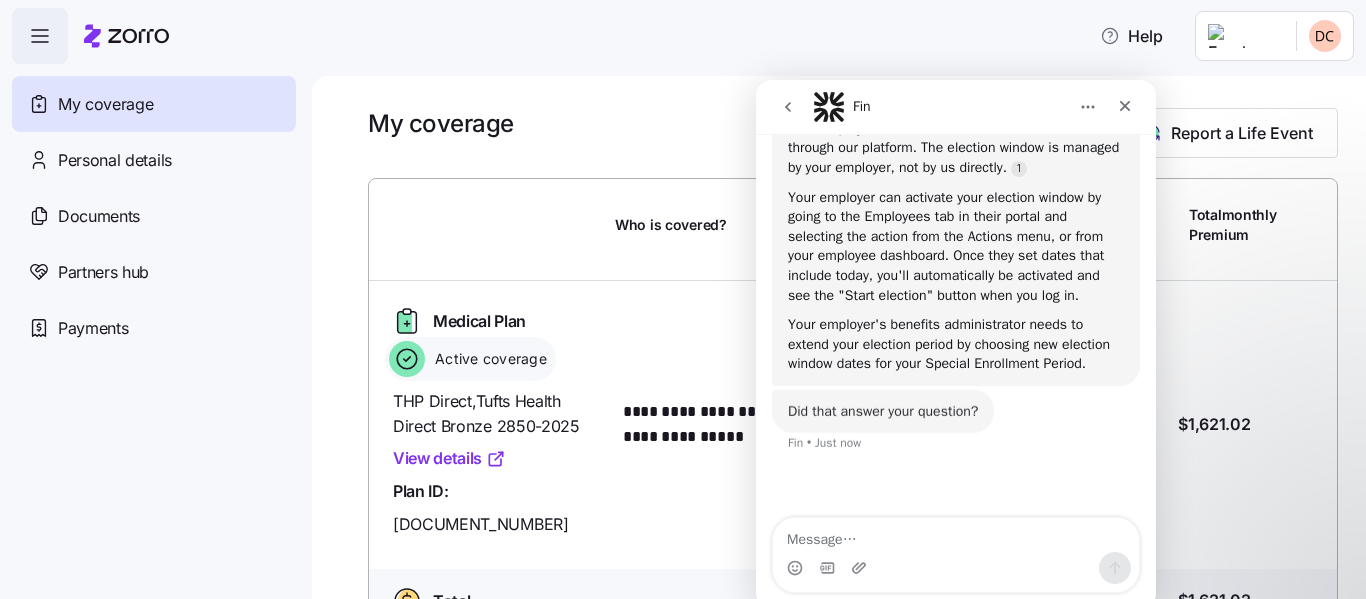 scroll, scrollTop: 2190, scrollLeft: 0, axis: vertical 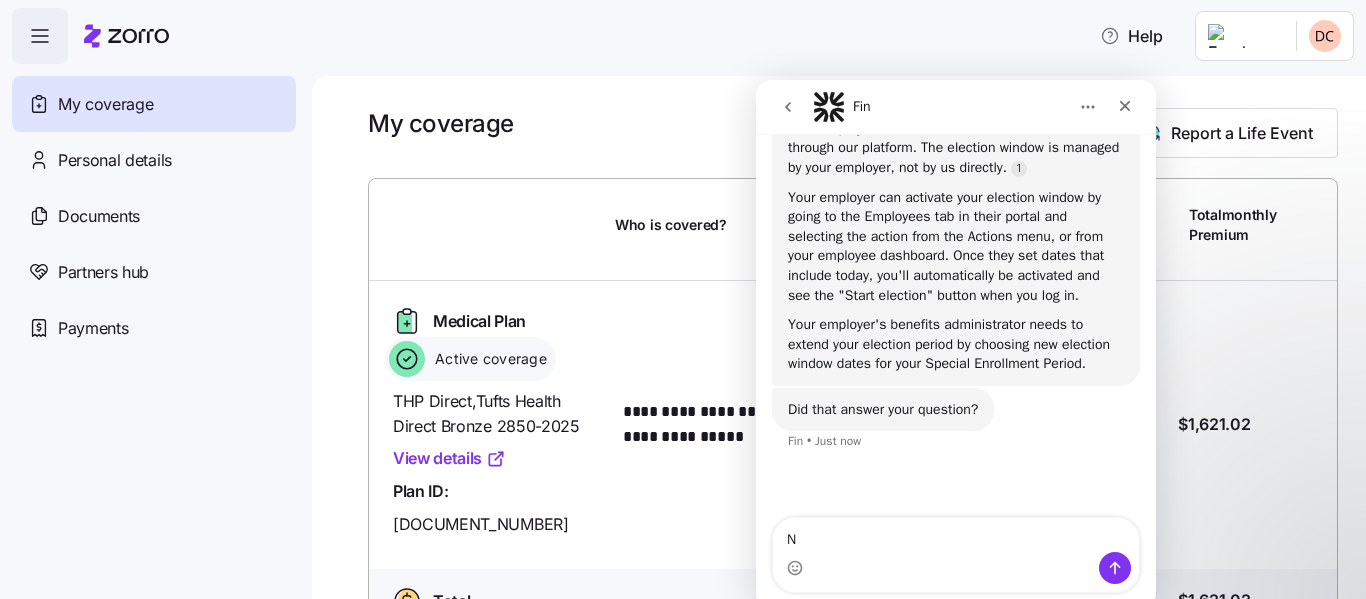 type on "No" 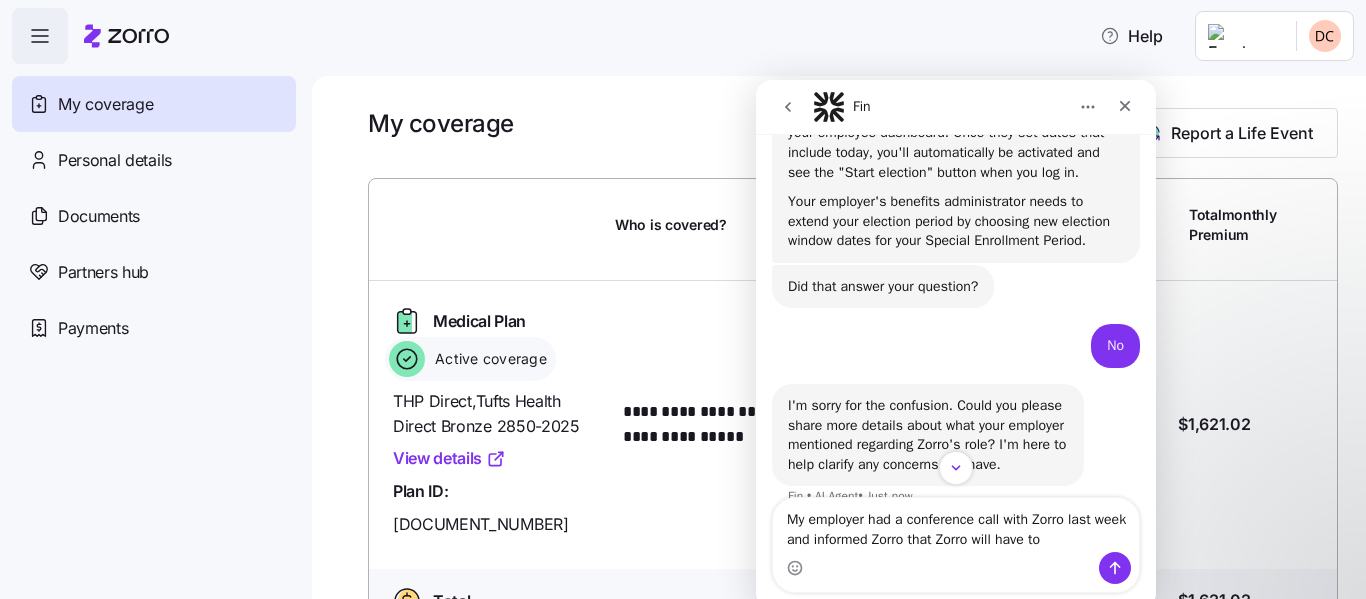 scroll, scrollTop: 2242, scrollLeft: 0, axis: vertical 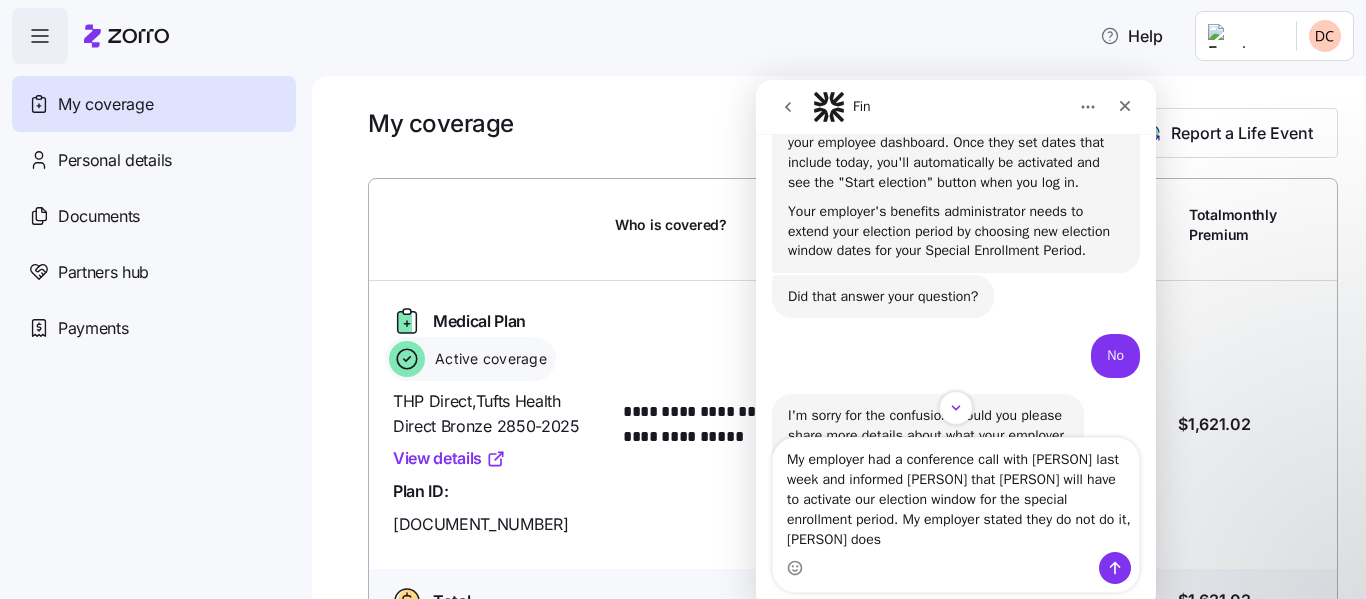 type on "My employer had a conference call with [PERSON] last week and informed [PERSON] that [PERSON] will have to activate our election window for the special enrollment period. My employer stated they do not do it, [PERSON] does." 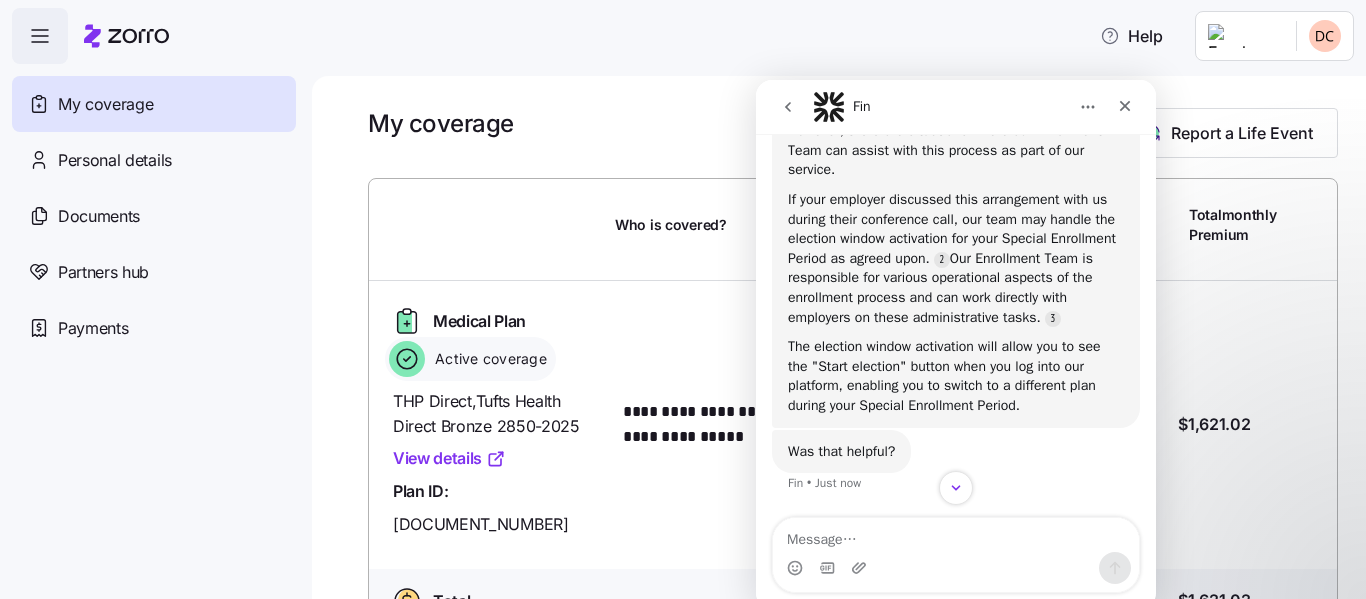 scroll, scrollTop: 3018, scrollLeft: 0, axis: vertical 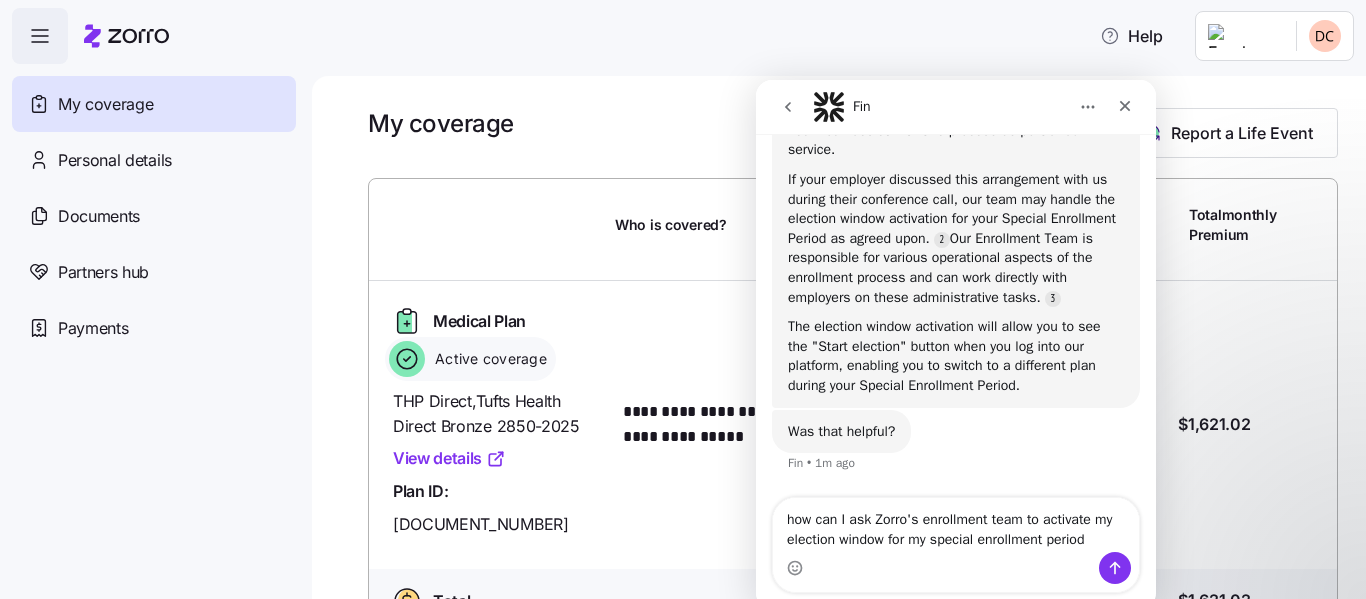 type on "how can I ask Zorro's enrollment team to activate my election window for my special enrollment period?" 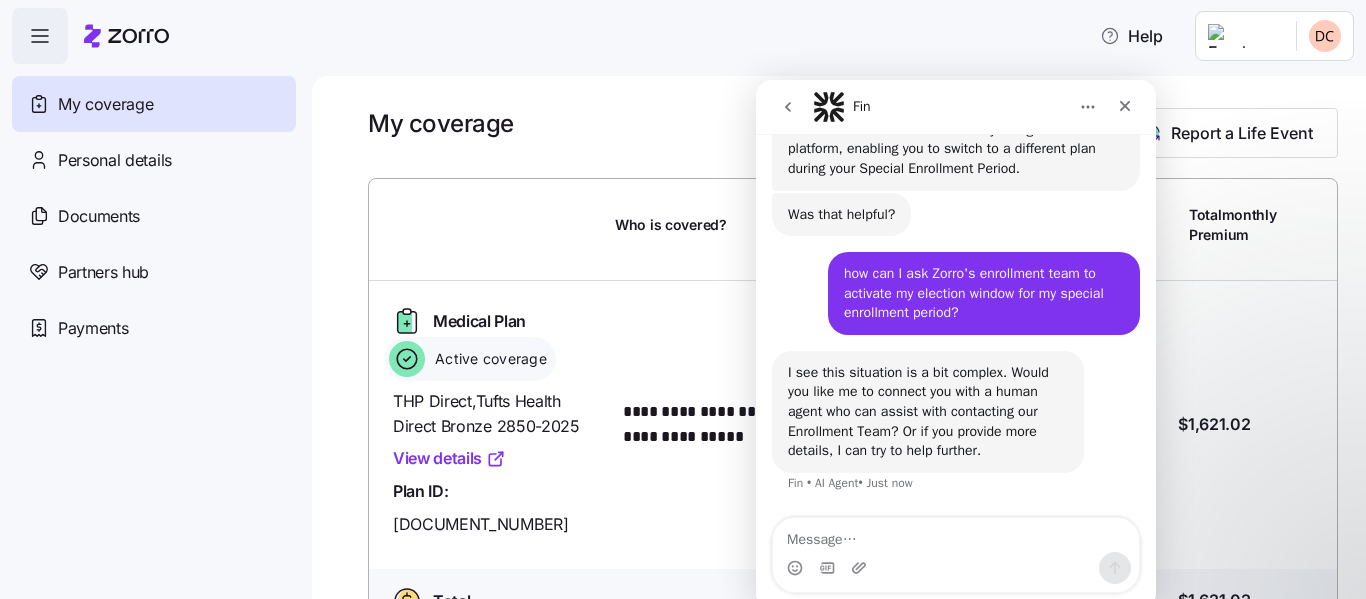 scroll, scrollTop: 3255, scrollLeft: 0, axis: vertical 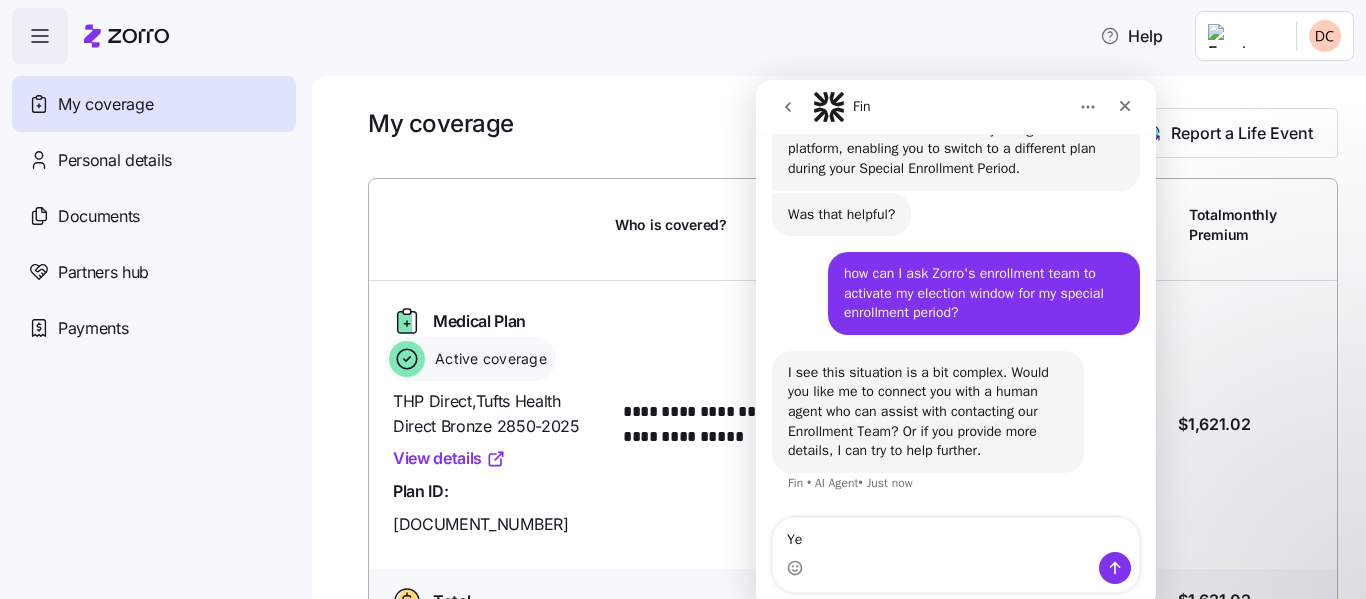 type on "Yes" 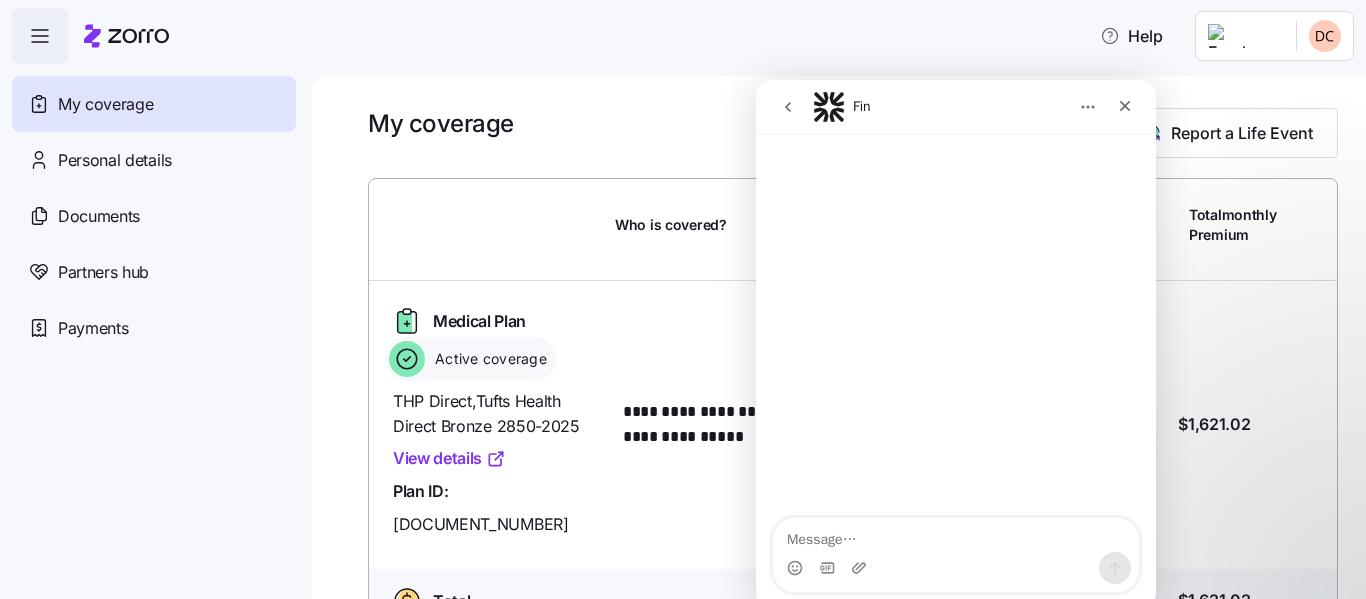 scroll, scrollTop: 3618, scrollLeft: 0, axis: vertical 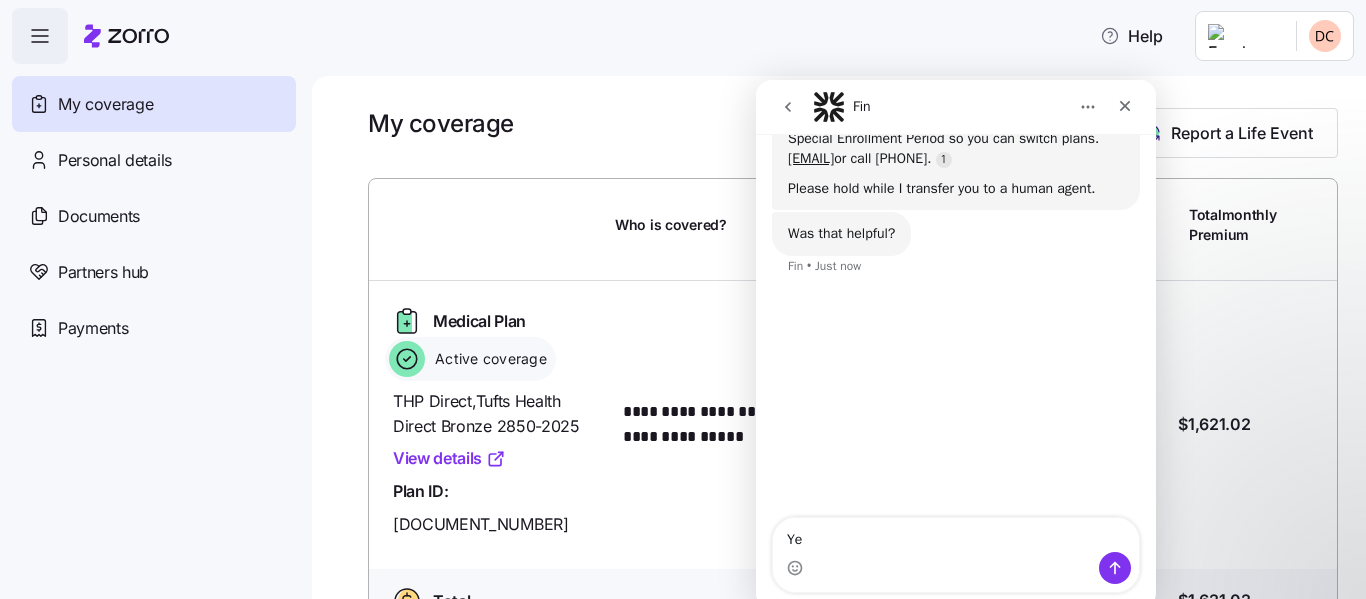 type on "Yes" 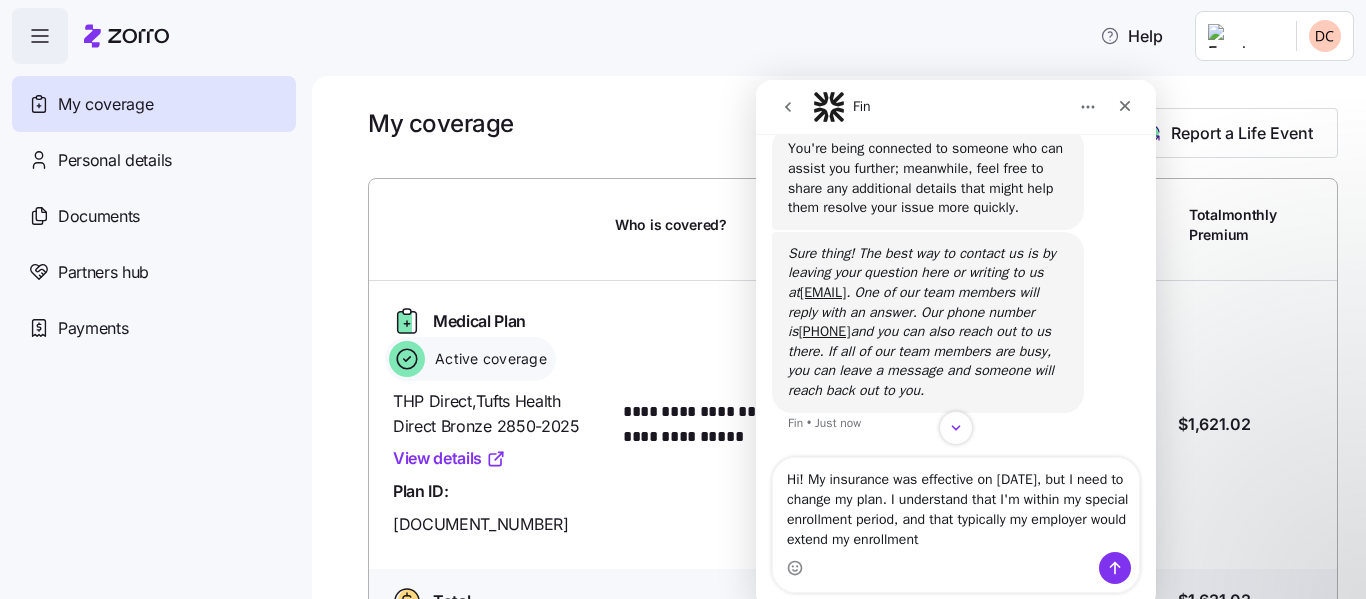 scroll, scrollTop: 3878, scrollLeft: 0, axis: vertical 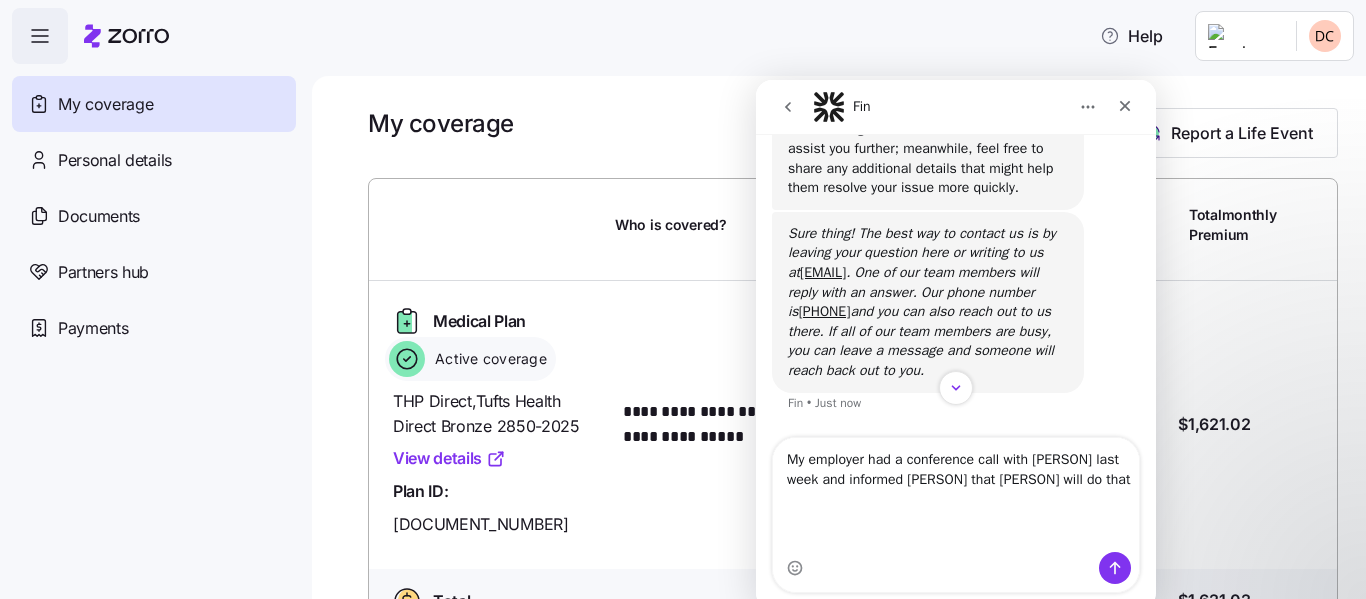 type on "Hi! My insurance was effective on 8/1/25, but I need to change my plan. I understand that I'm within my special enrollment period, and that typically my employer would extend my election window, but they informed me they have an agreement with Zorro that Zorro will do that." 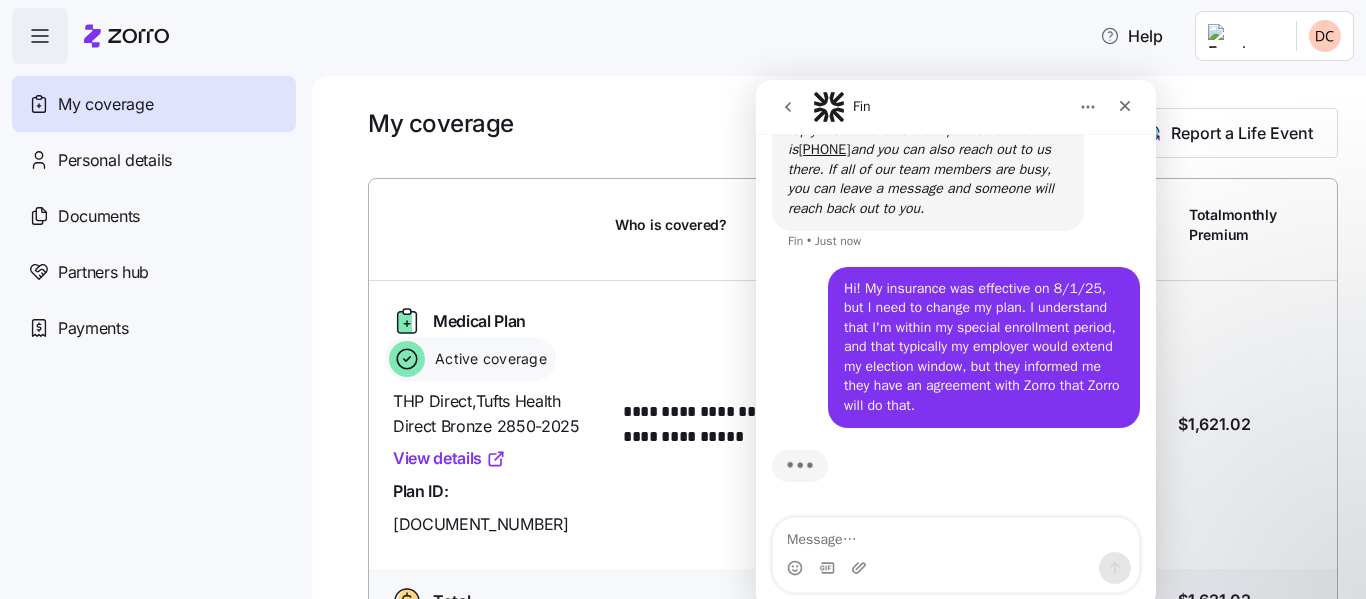 scroll, scrollTop: 4160, scrollLeft: 0, axis: vertical 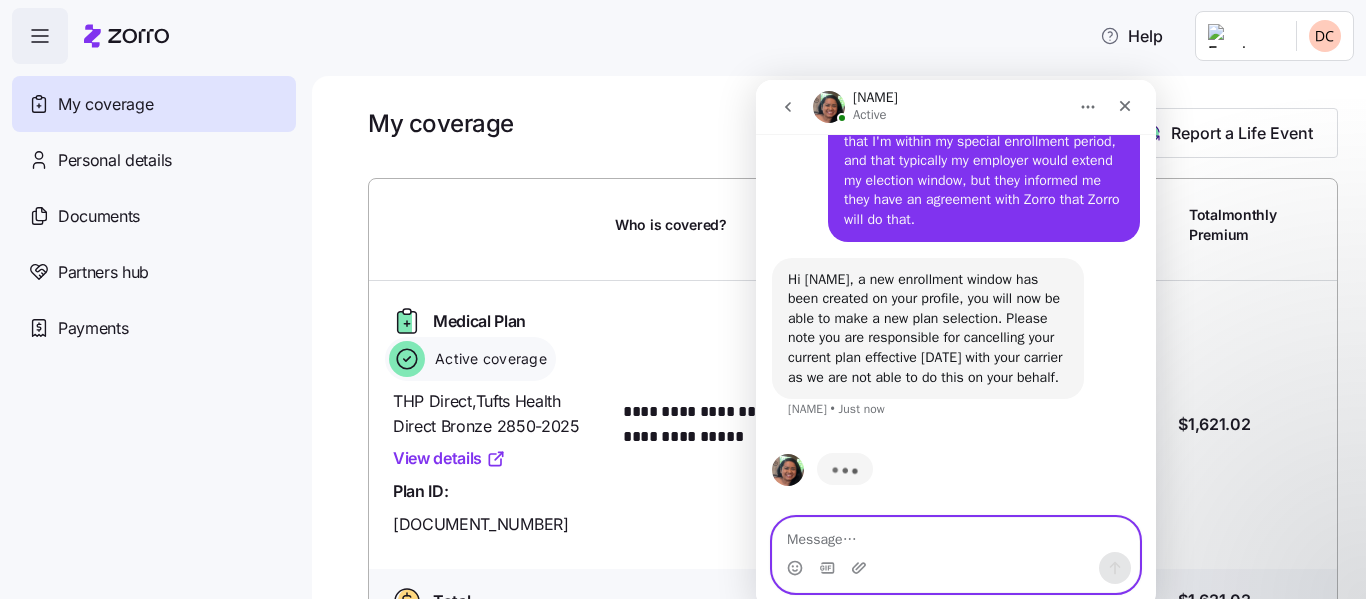 click at bounding box center (956, 535) 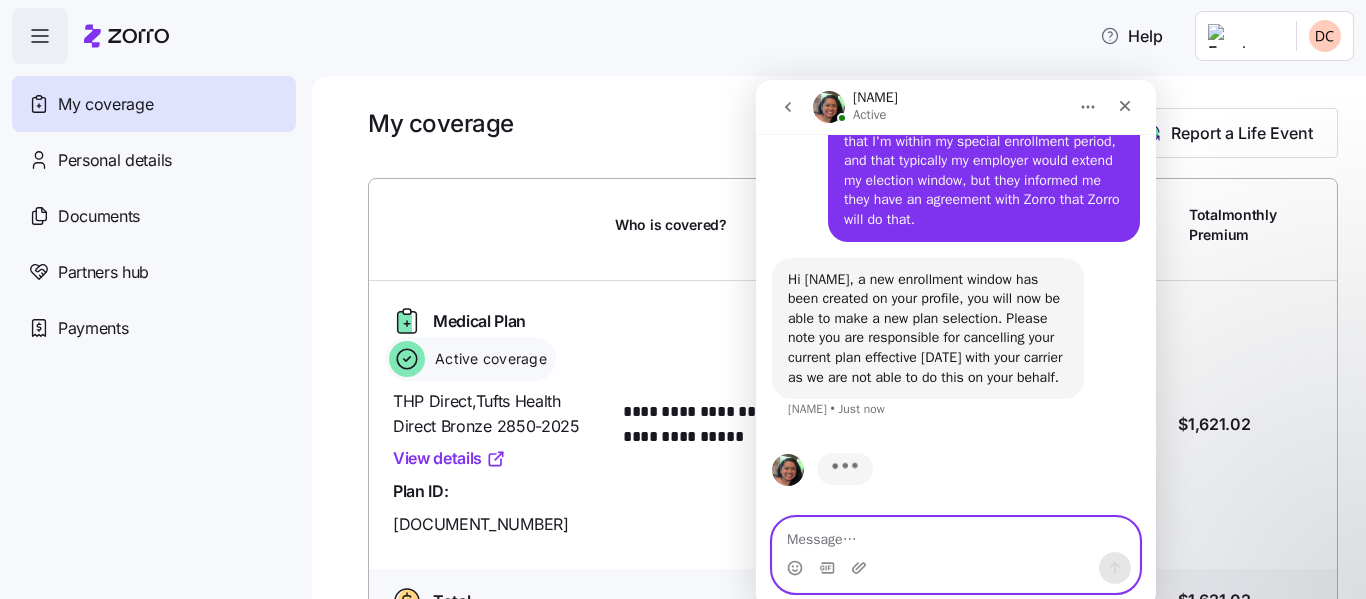 click at bounding box center [956, 535] 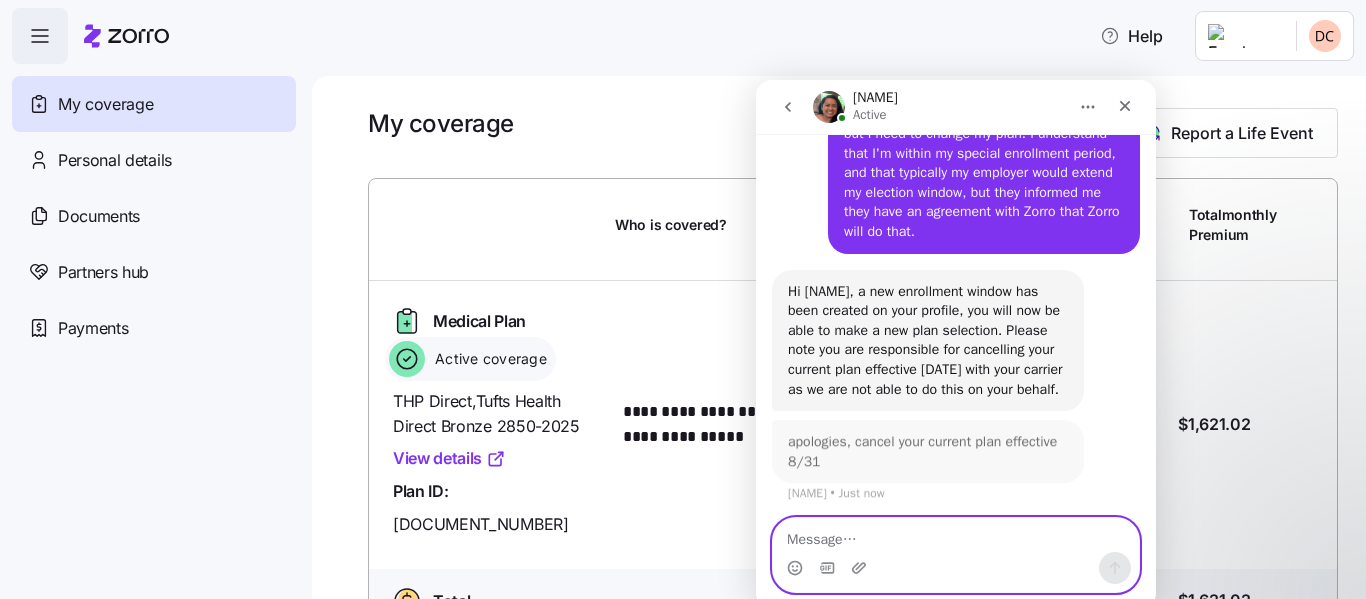 scroll, scrollTop: 4318, scrollLeft: 0, axis: vertical 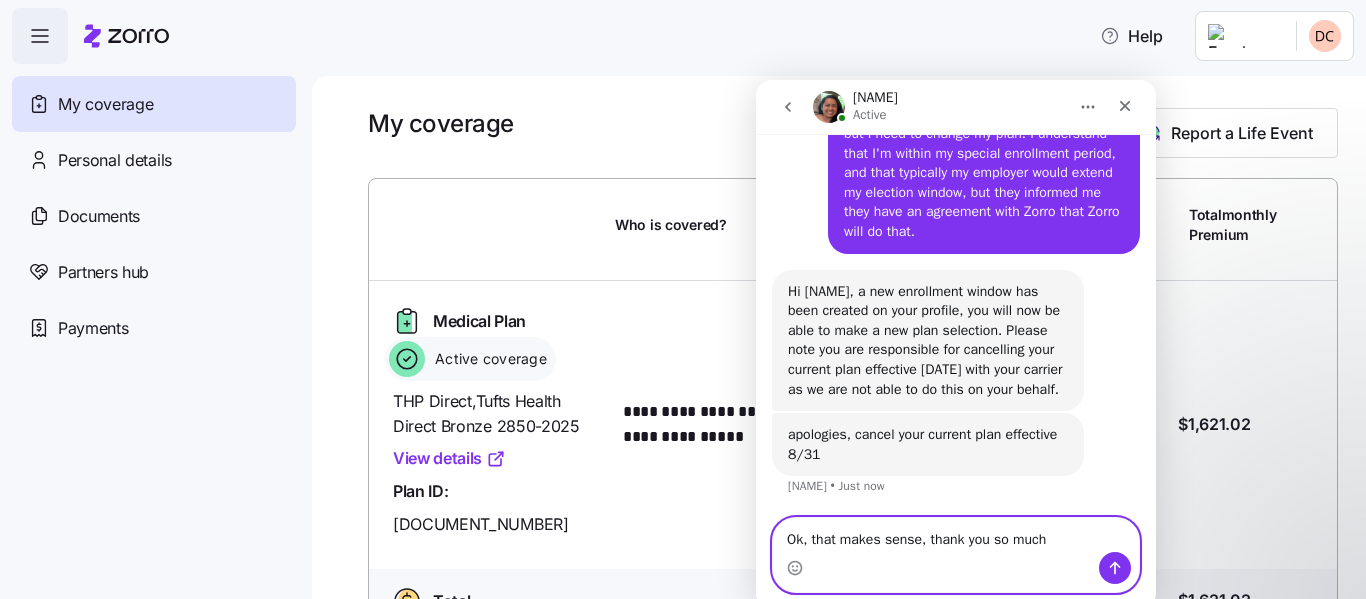 type on "Ok, that makes sense, thank you so much!" 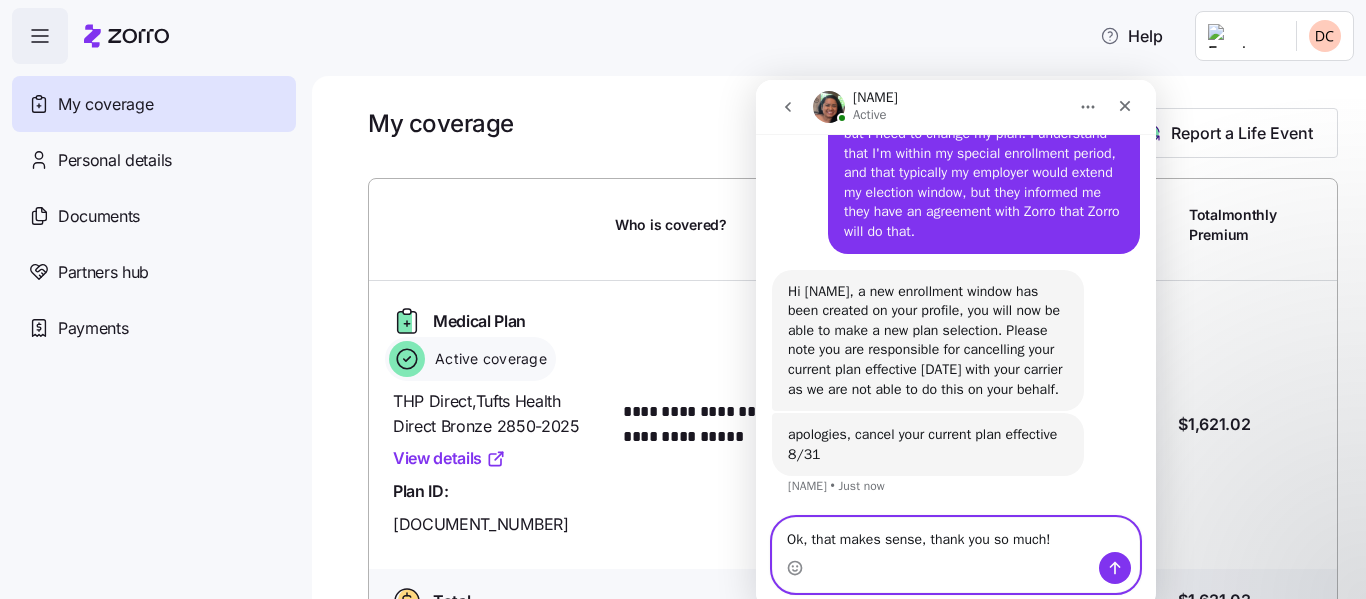 type 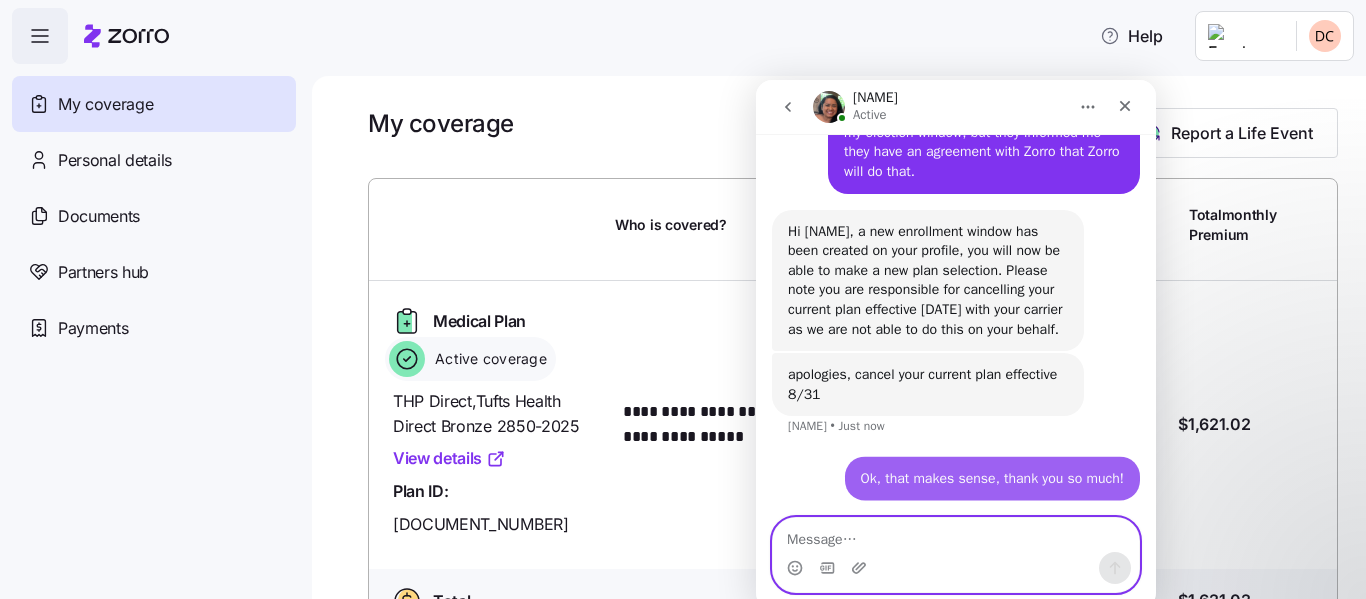 scroll, scrollTop: 4378, scrollLeft: 0, axis: vertical 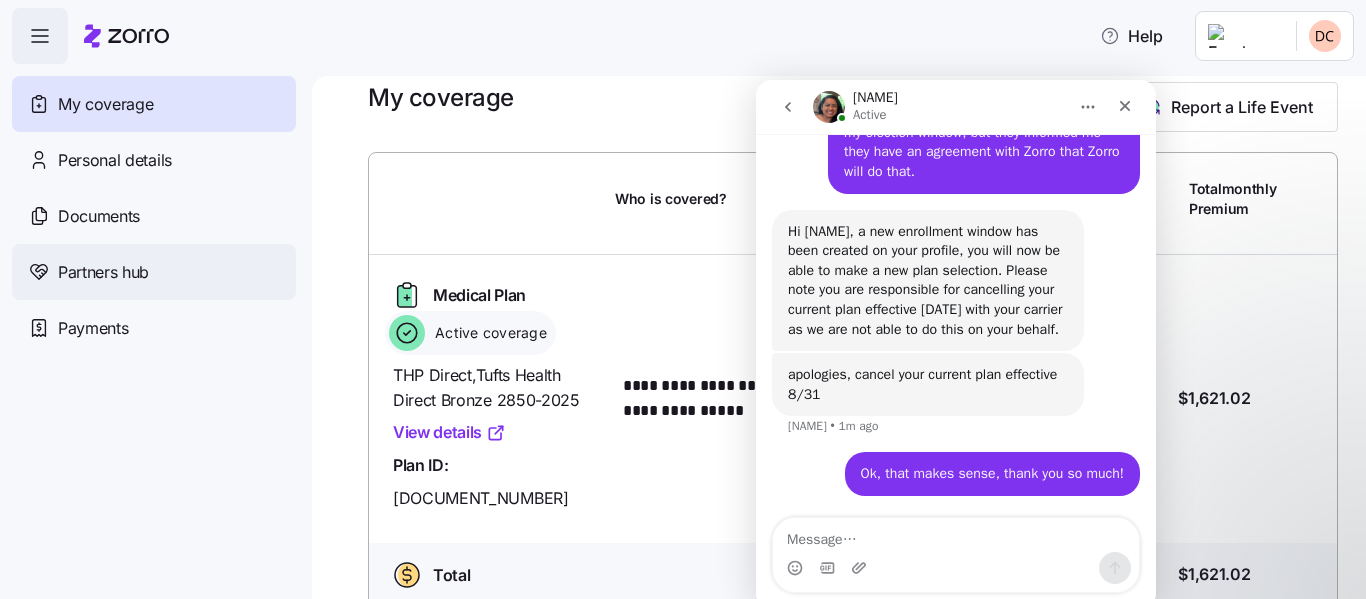 click on "Partners hub" at bounding box center [103, 272] 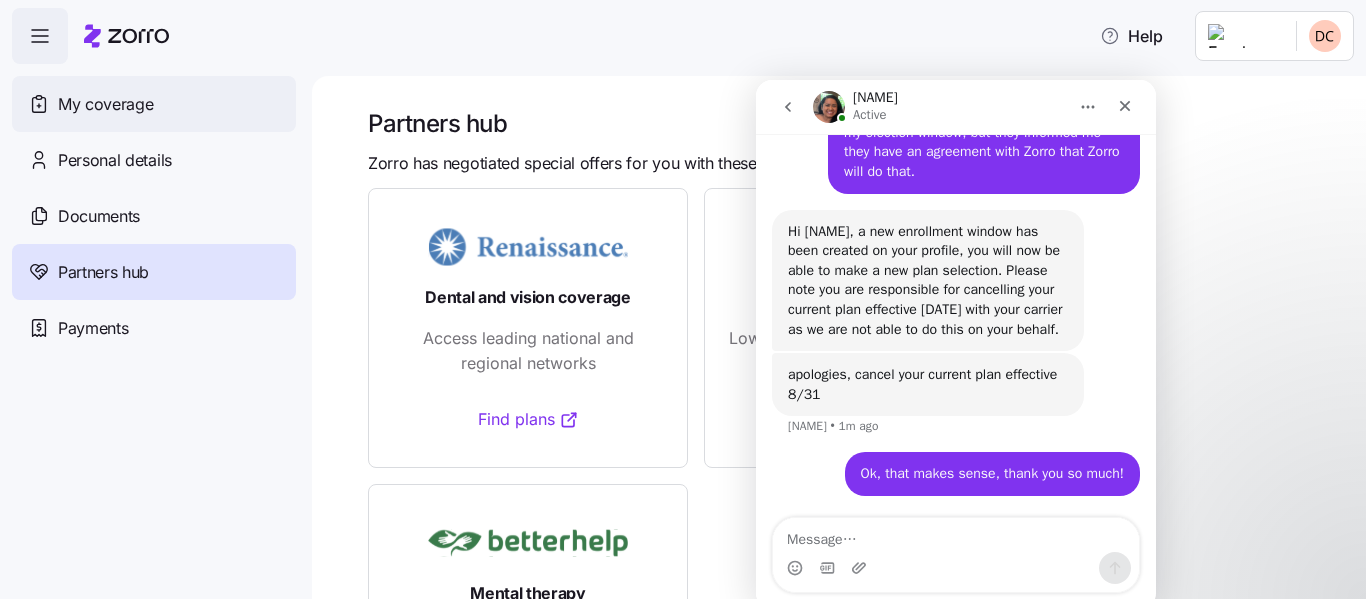 click on "My coverage" at bounding box center [105, 104] 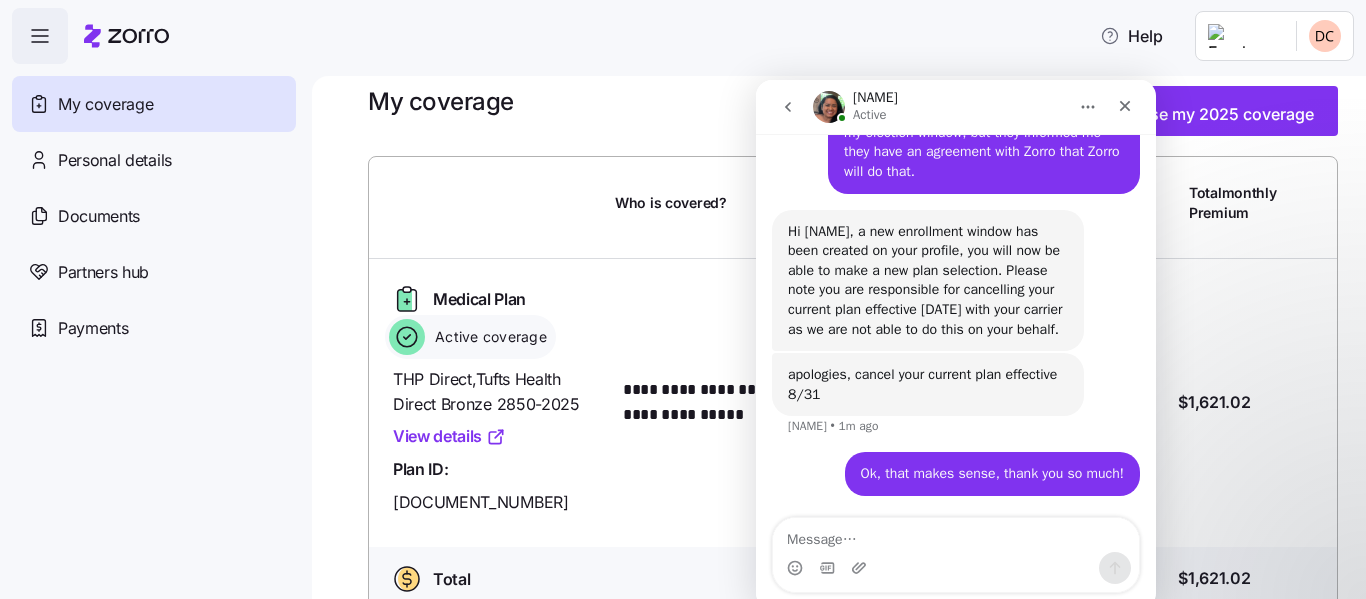 scroll, scrollTop: 26, scrollLeft: 0, axis: vertical 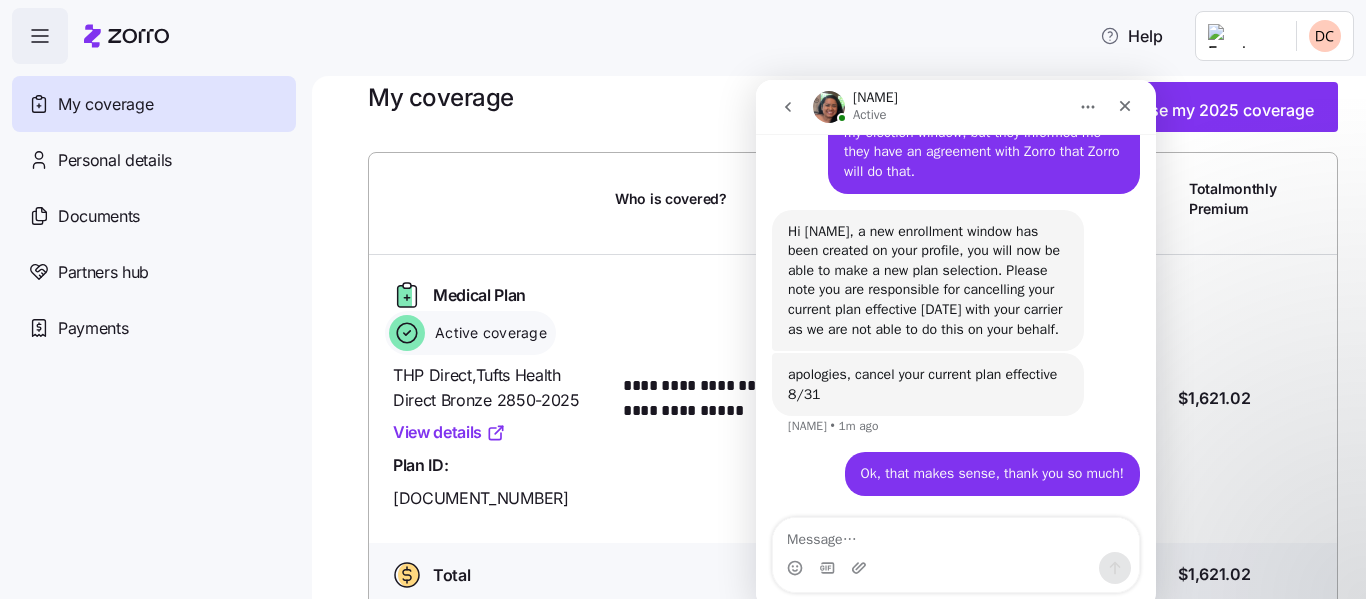 click on "Help" at bounding box center (683, 36) 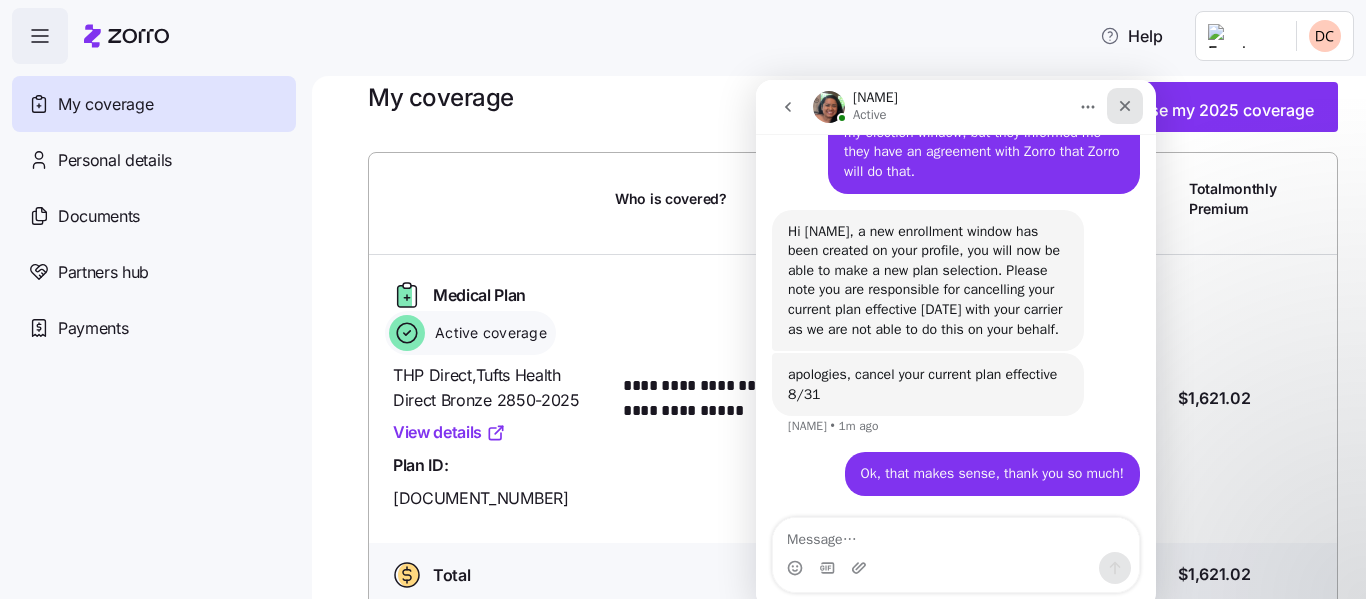 click 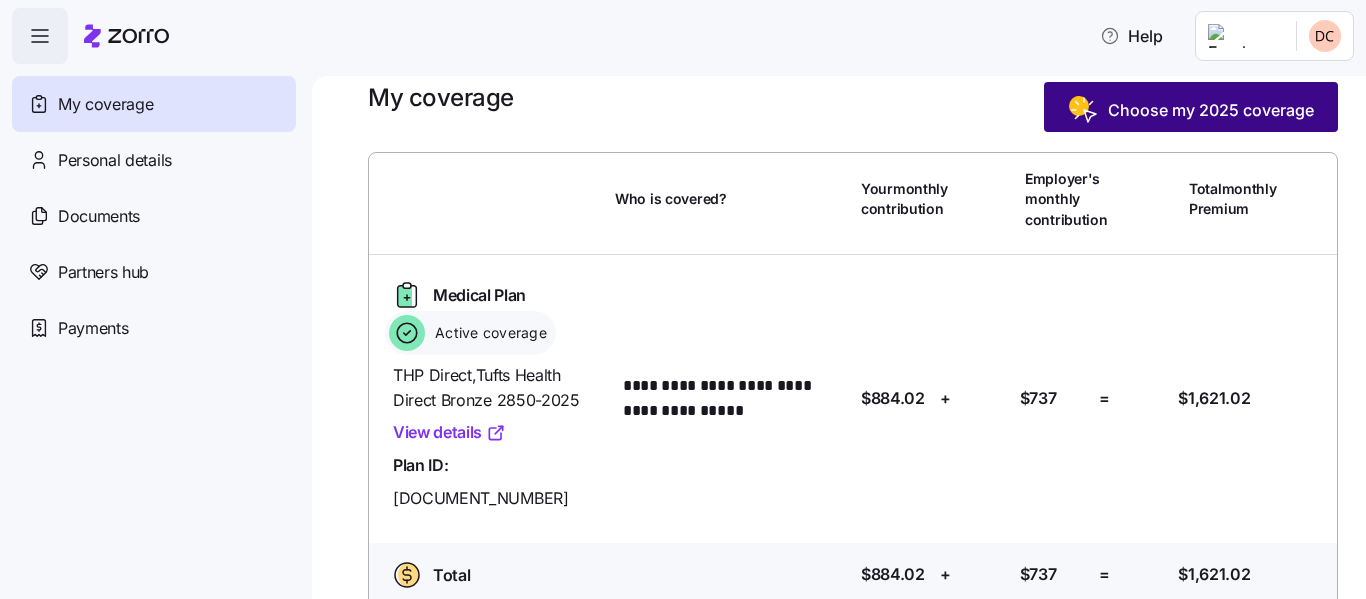 scroll, scrollTop: 0, scrollLeft: 0, axis: both 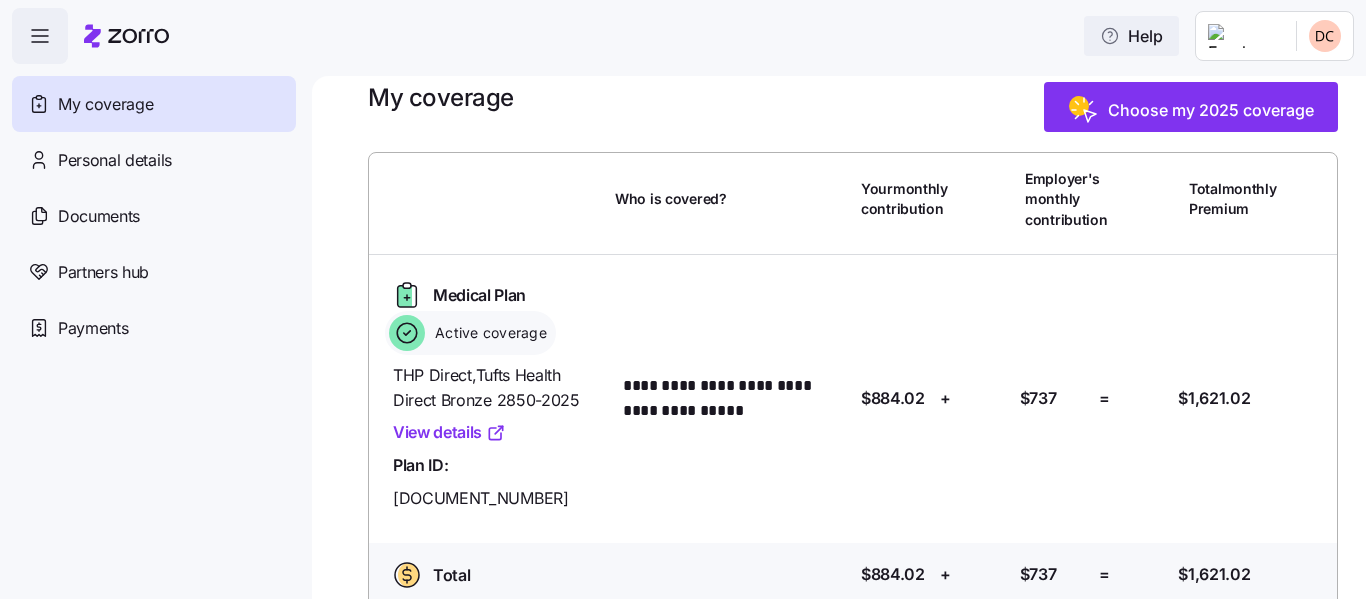 click on "Help" at bounding box center (1131, 36) 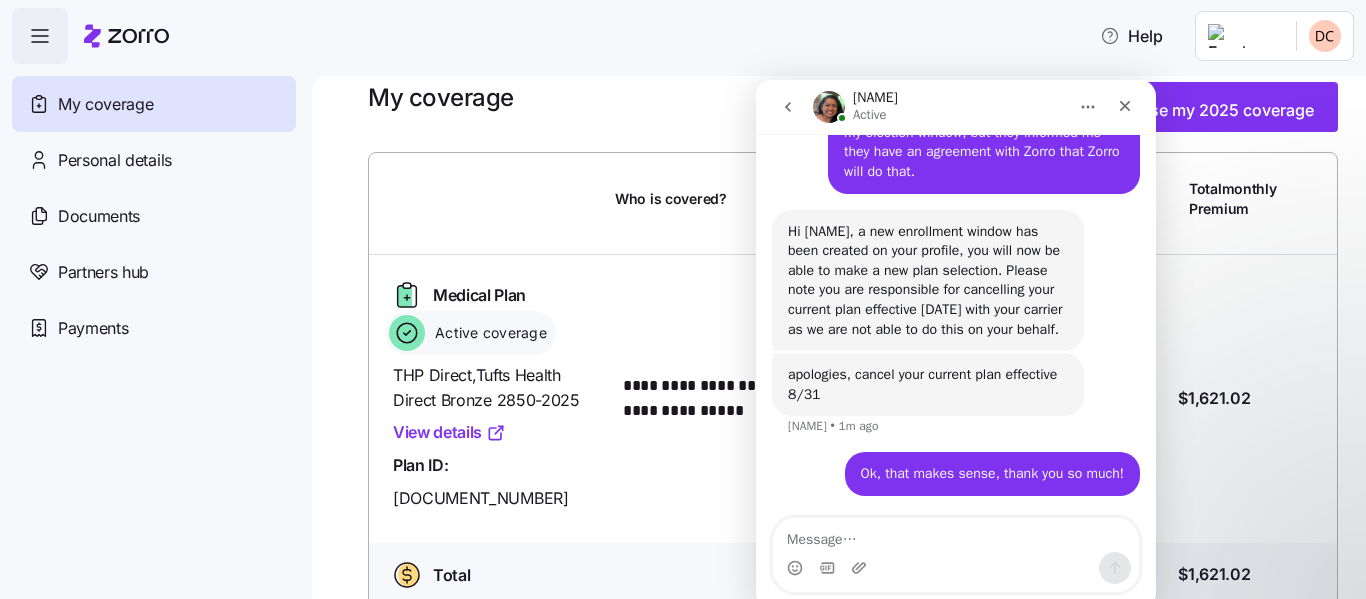scroll, scrollTop: 4378, scrollLeft: 0, axis: vertical 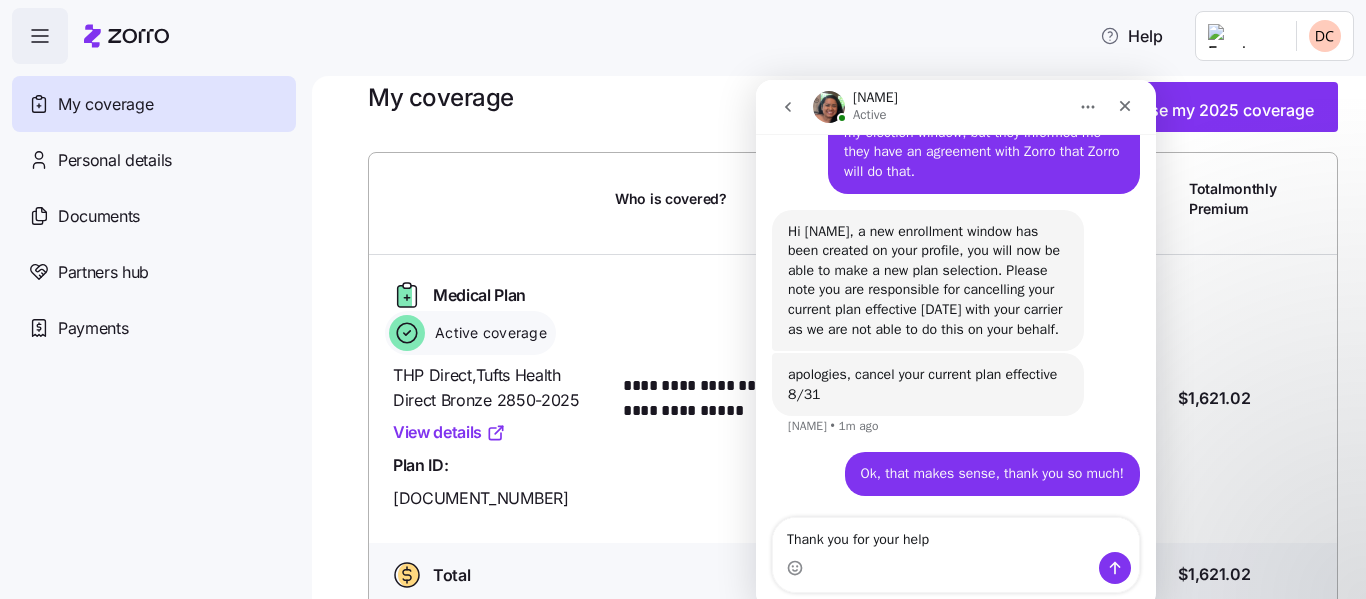 type on "Thank you for your help!" 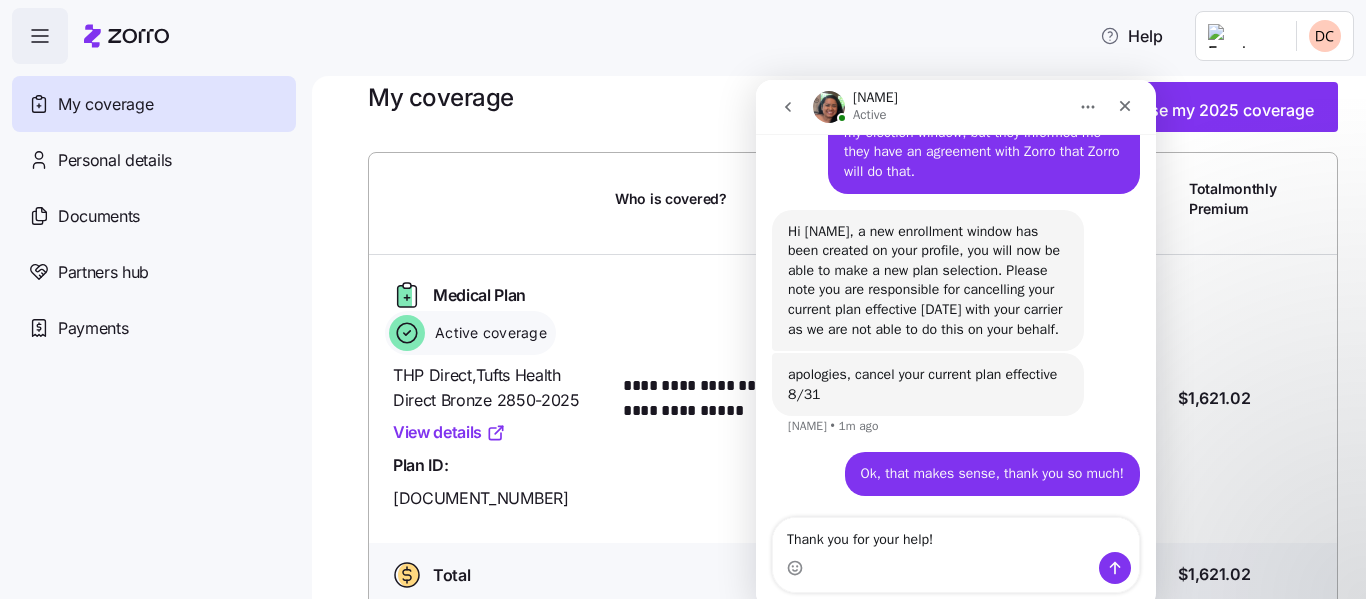 type 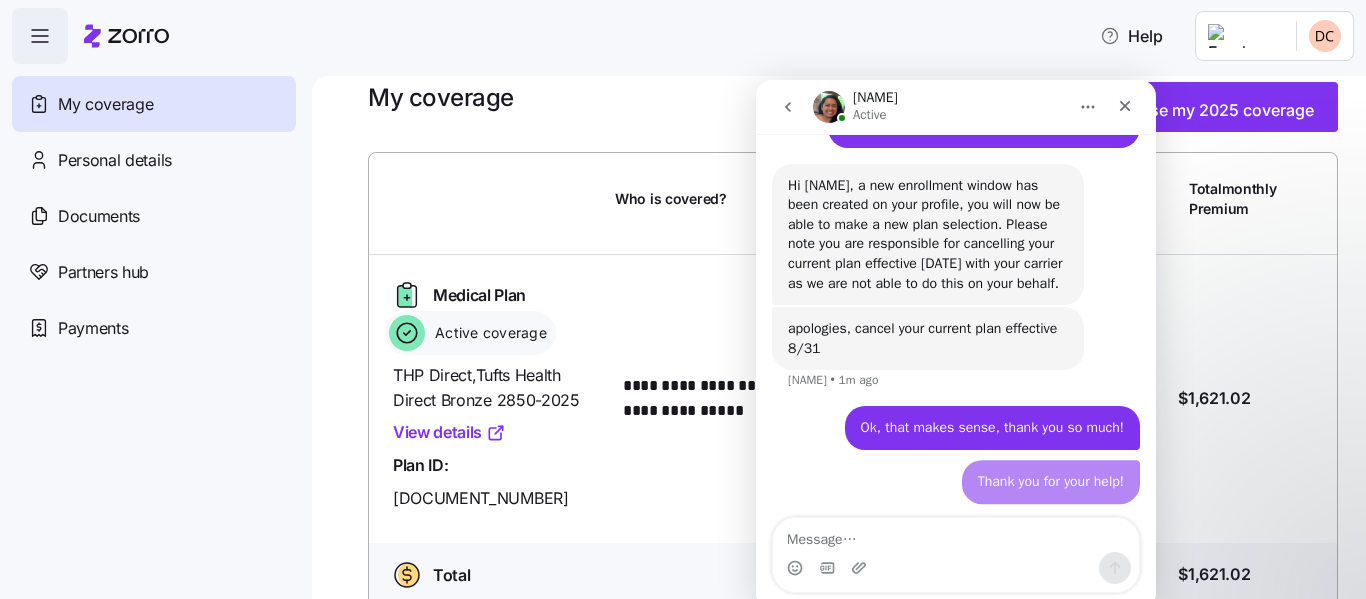scroll, scrollTop: 4423, scrollLeft: 0, axis: vertical 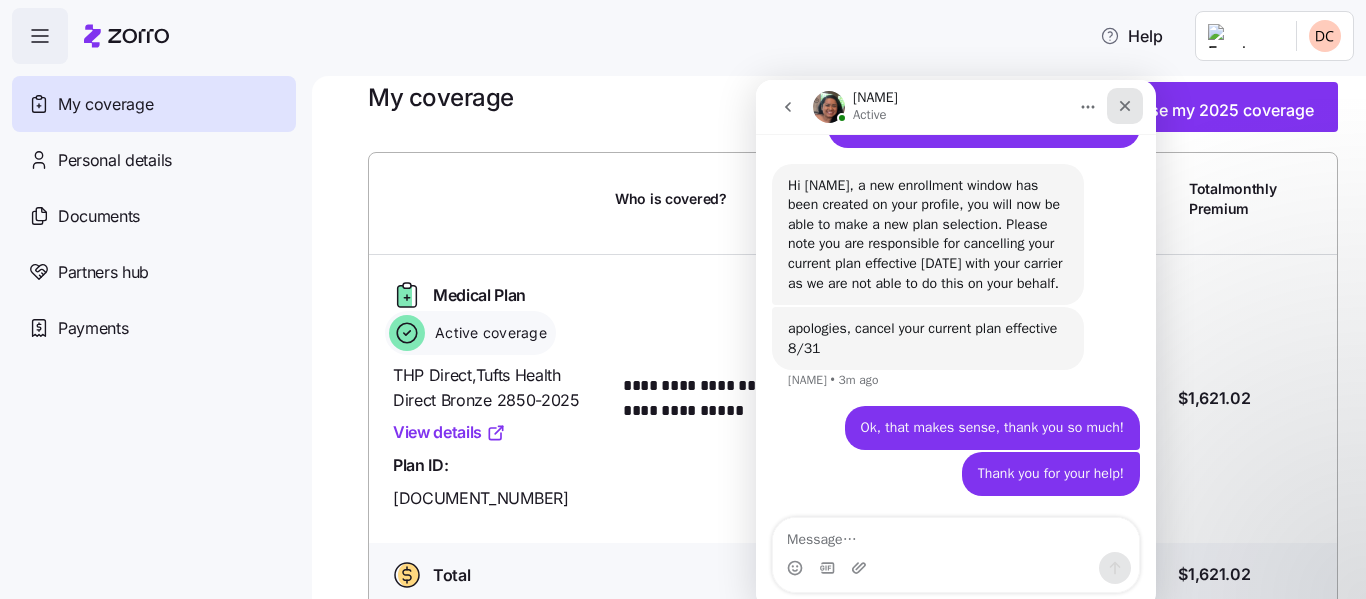 click at bounding box center [1125, 106] 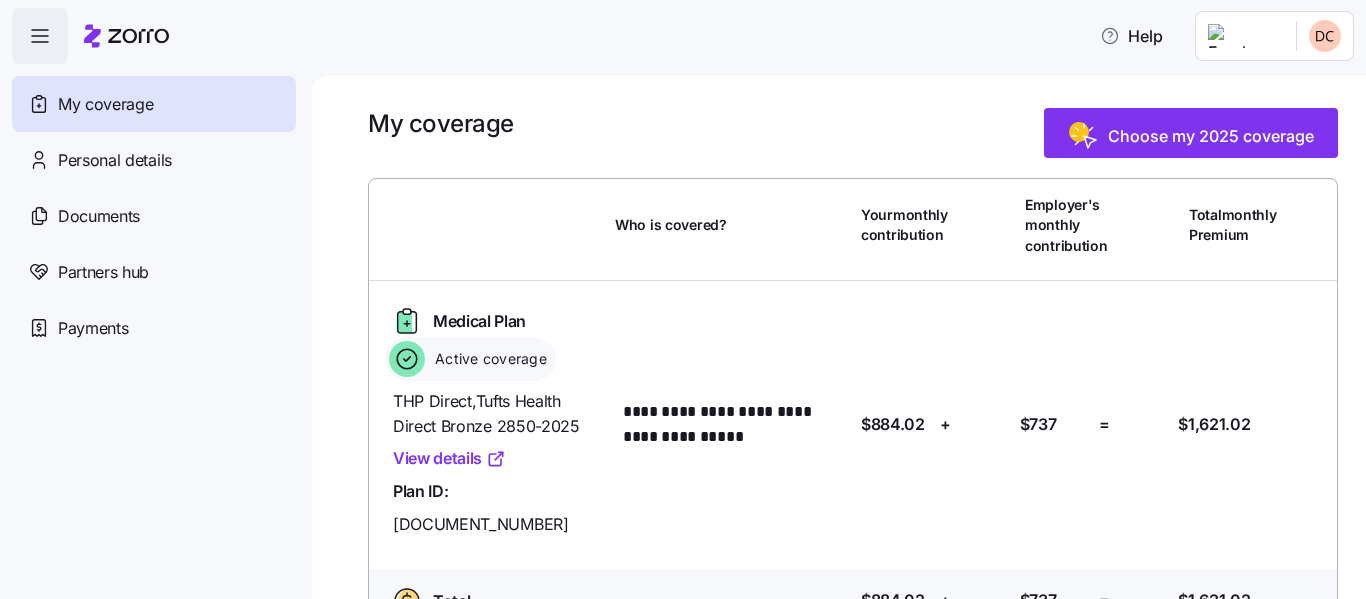 scroll, scrollTop: 26, scrollLeft: 0, axis: vertical 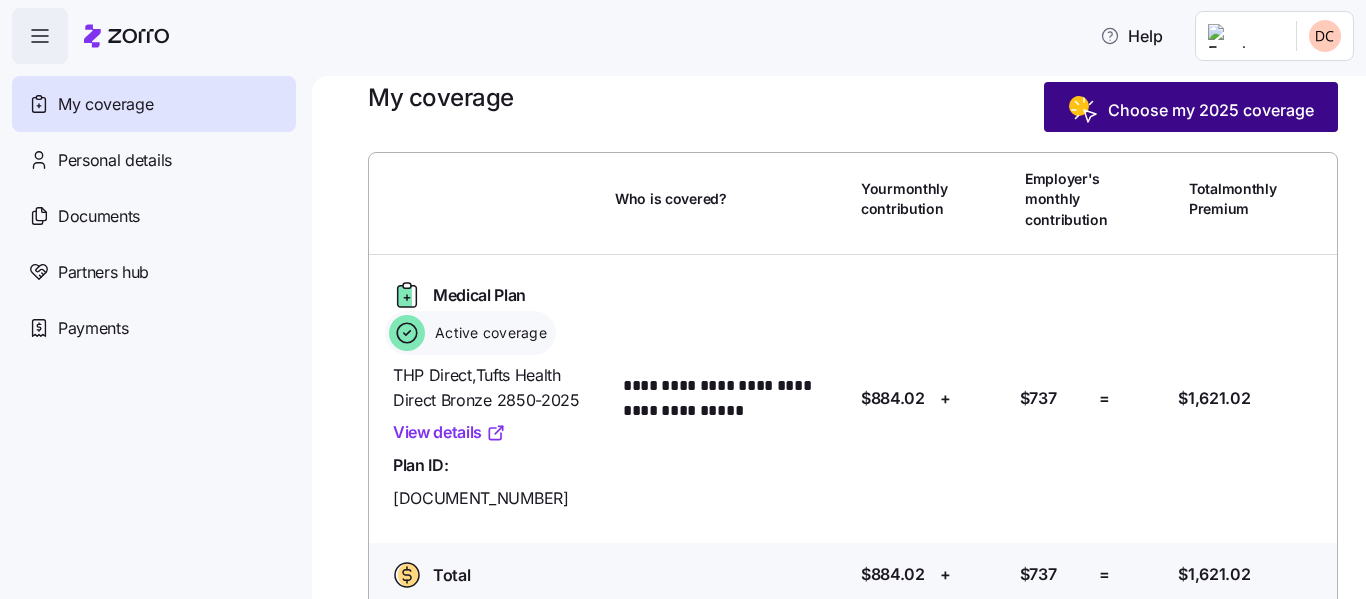 click on "Choose my 2025 coverage" at bounding box center (1211, 110) 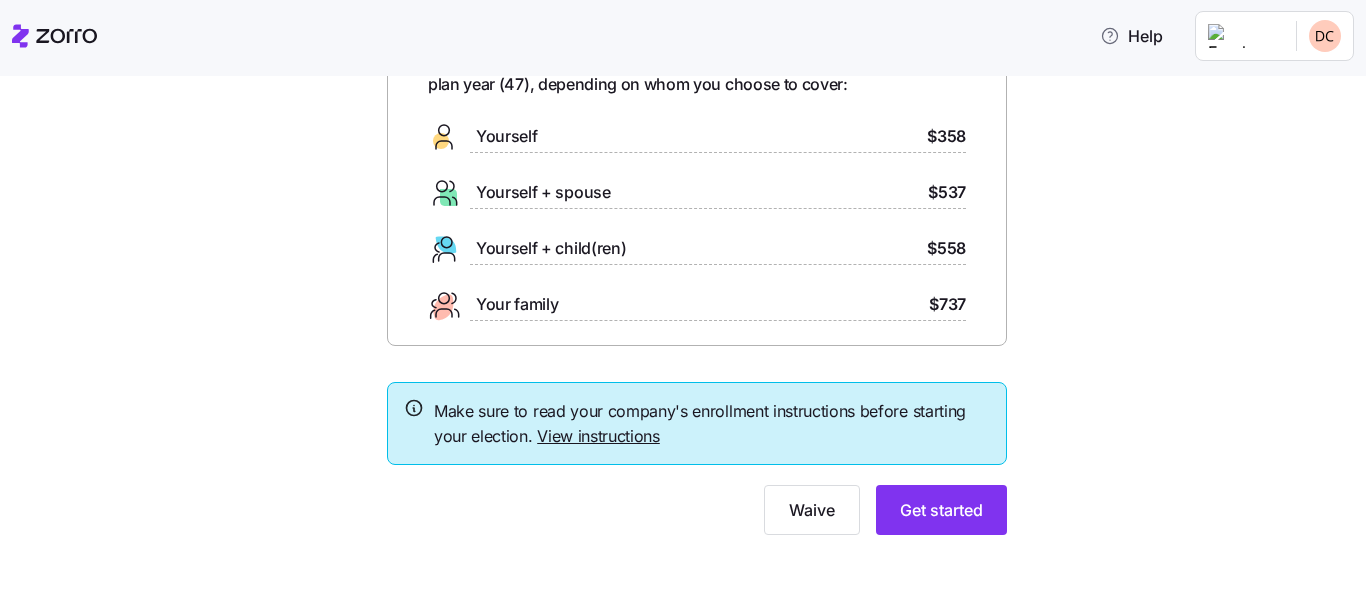scroll, scrollTop: 149, scrollLeft: 0, axis: vertical 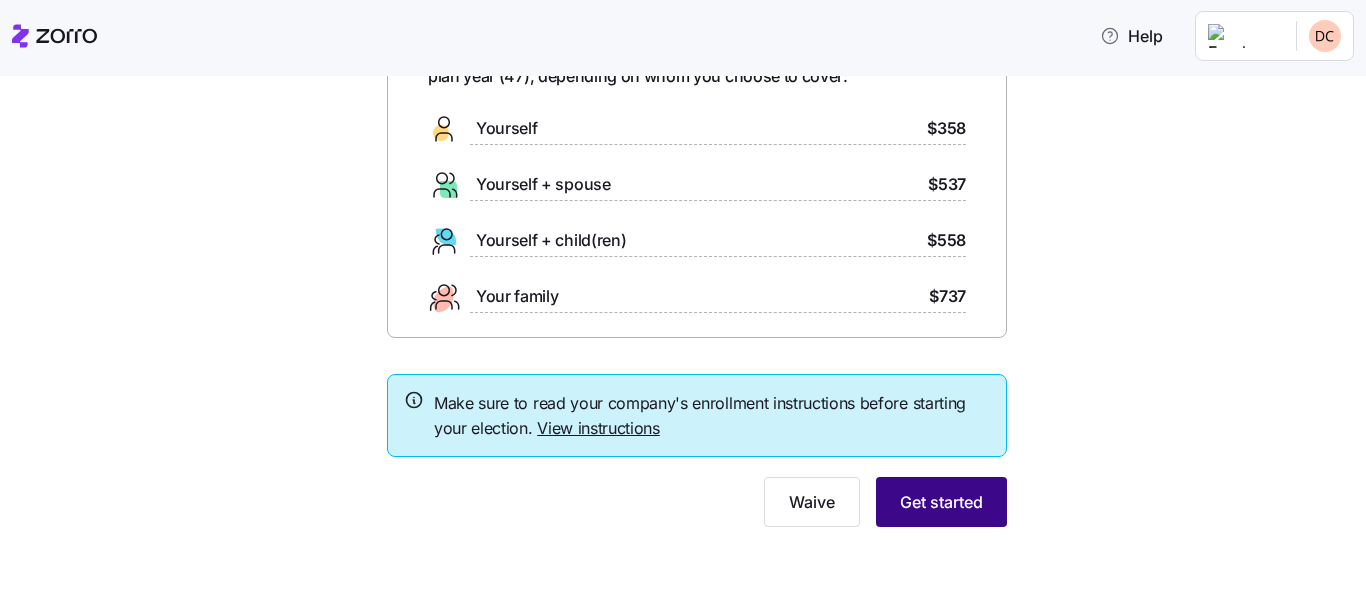click on "Get started" at bounding box center [941, 502] 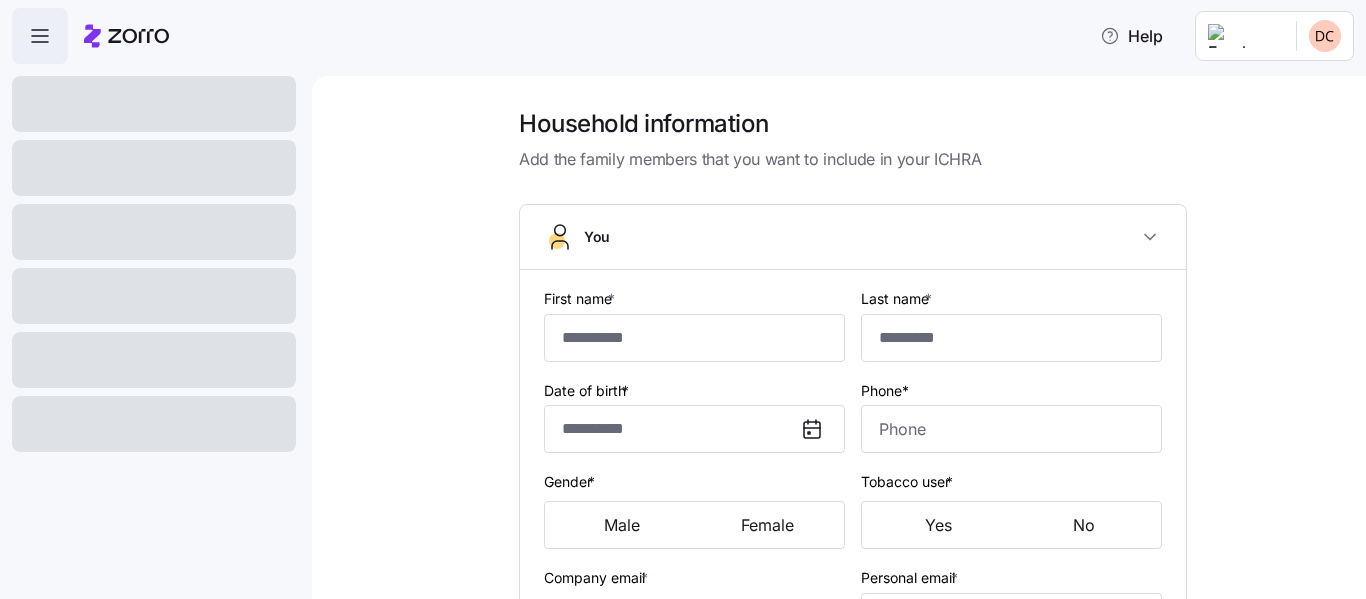 type on "******" 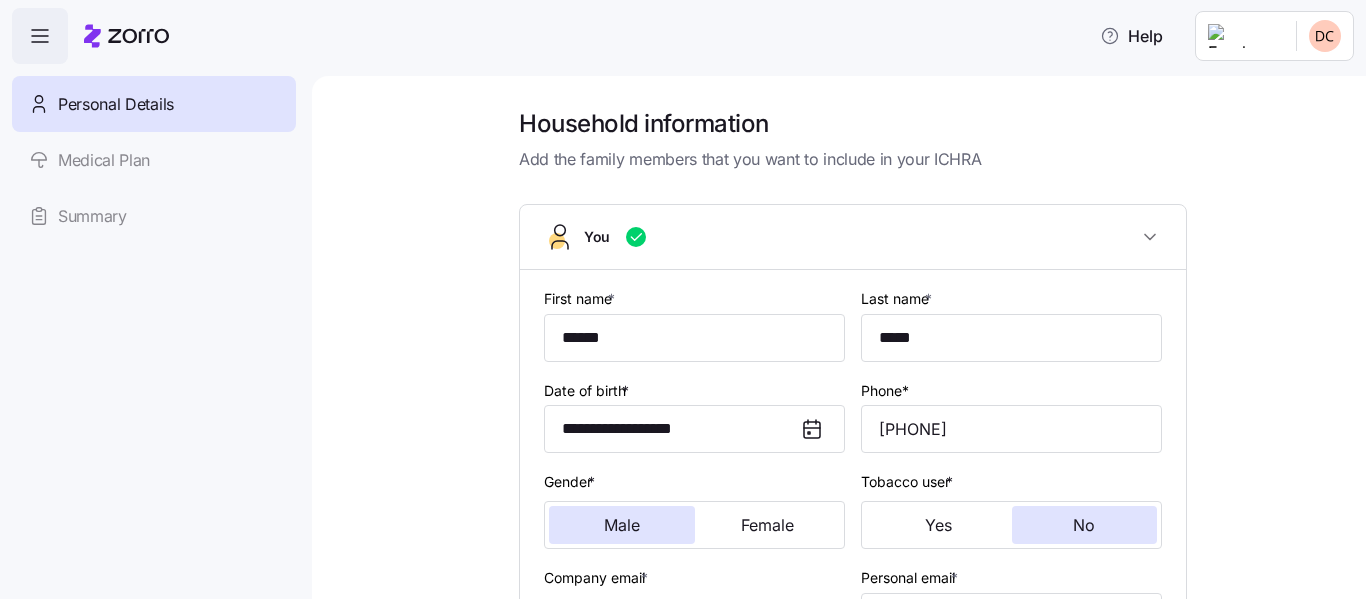 type on "**********" 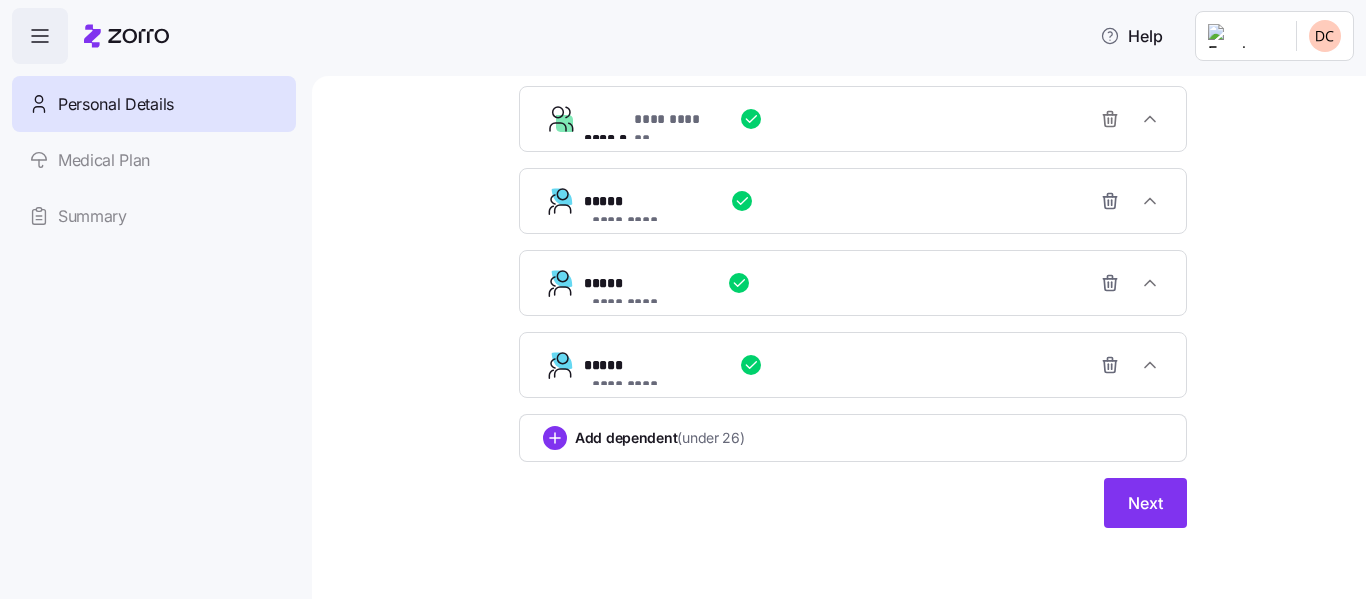 scroll, scrollTop: 902, scrollLeft: 0, axis: vertical 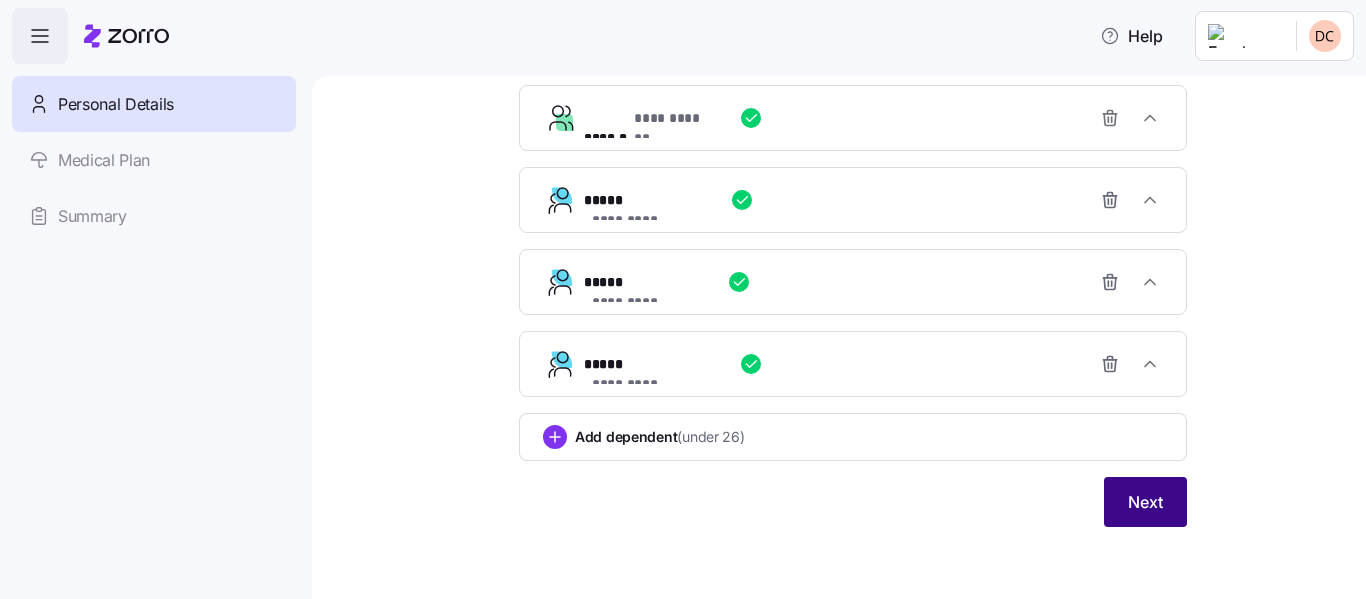 click on "Next" at bounding box center [1145, 502] 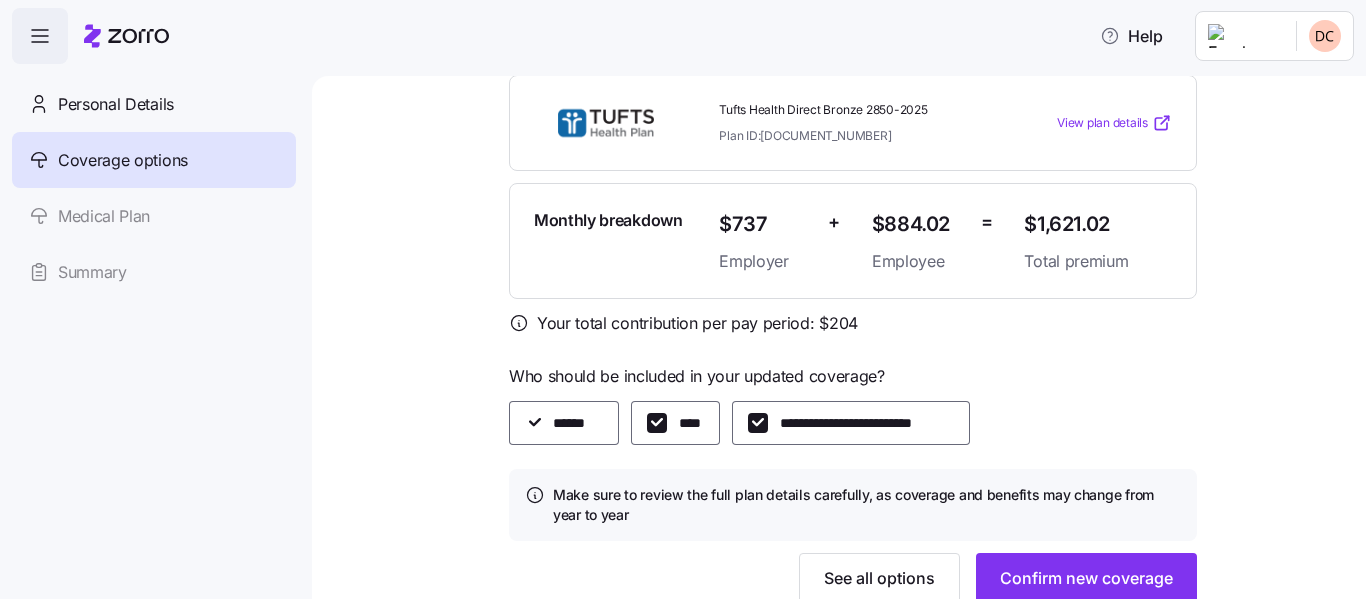 scroll, scrollTop: 600, scrollLeft: 0, axis: vertical 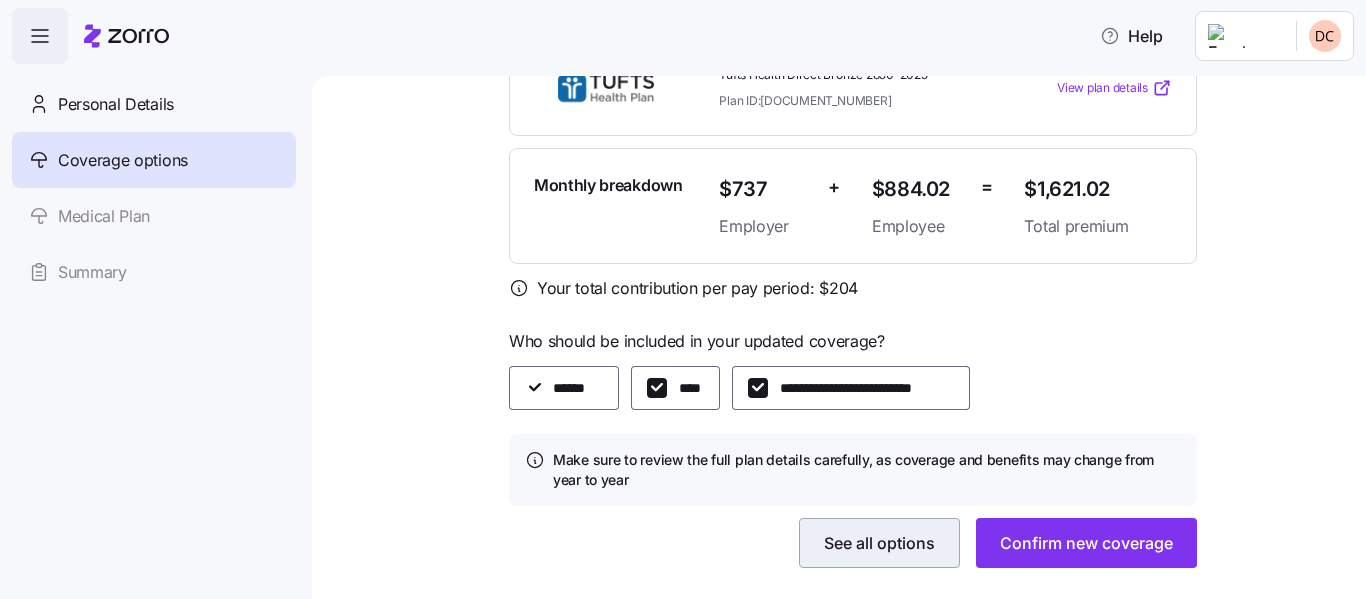 click on "See all options" at bounding box center [879, 543] 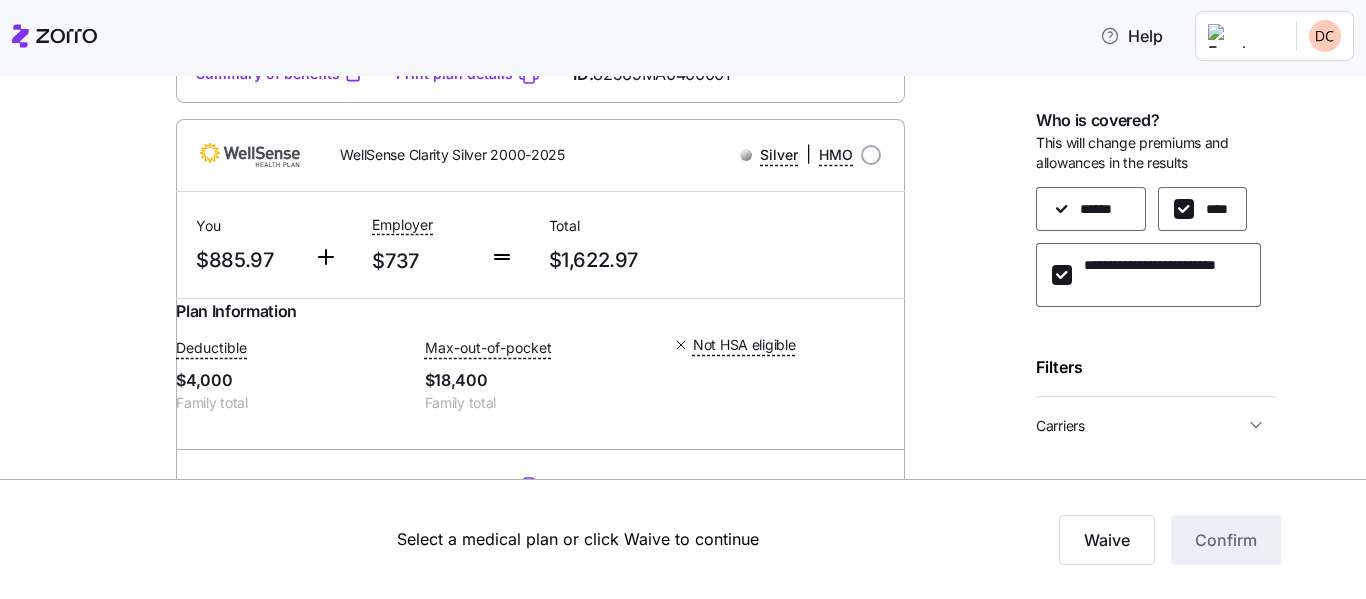 scroll, scrollTop: 1100, scrollLeft: 0, axis: vertical 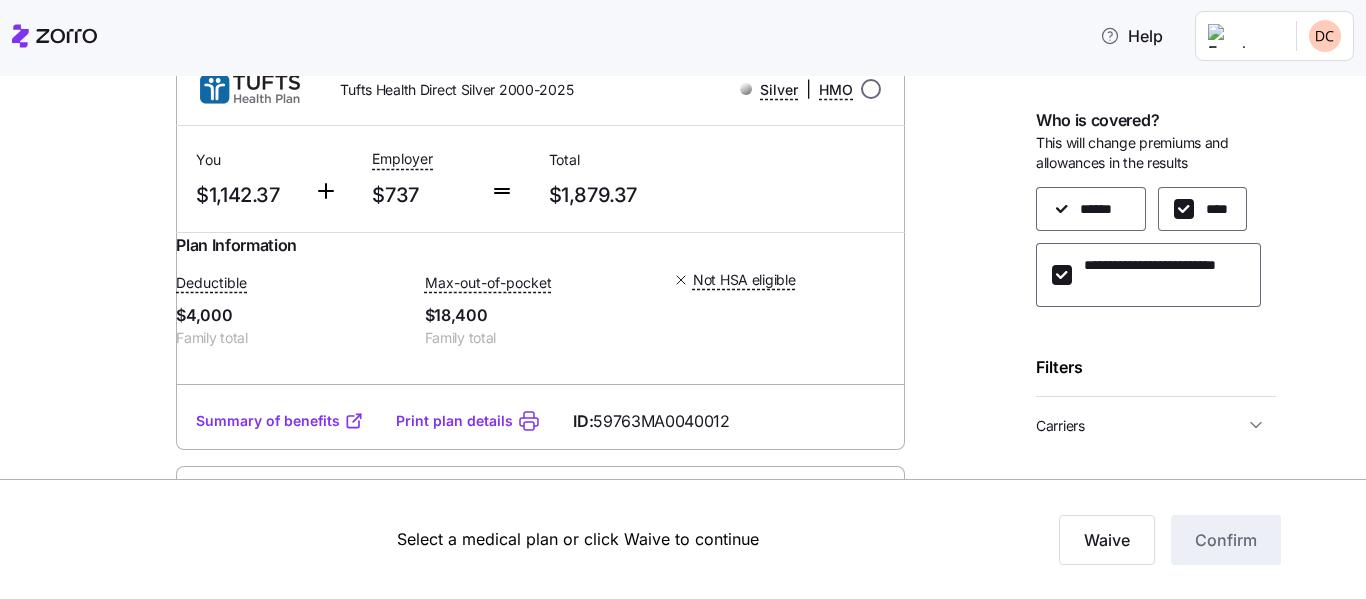 click at bounding box center [871, 89] 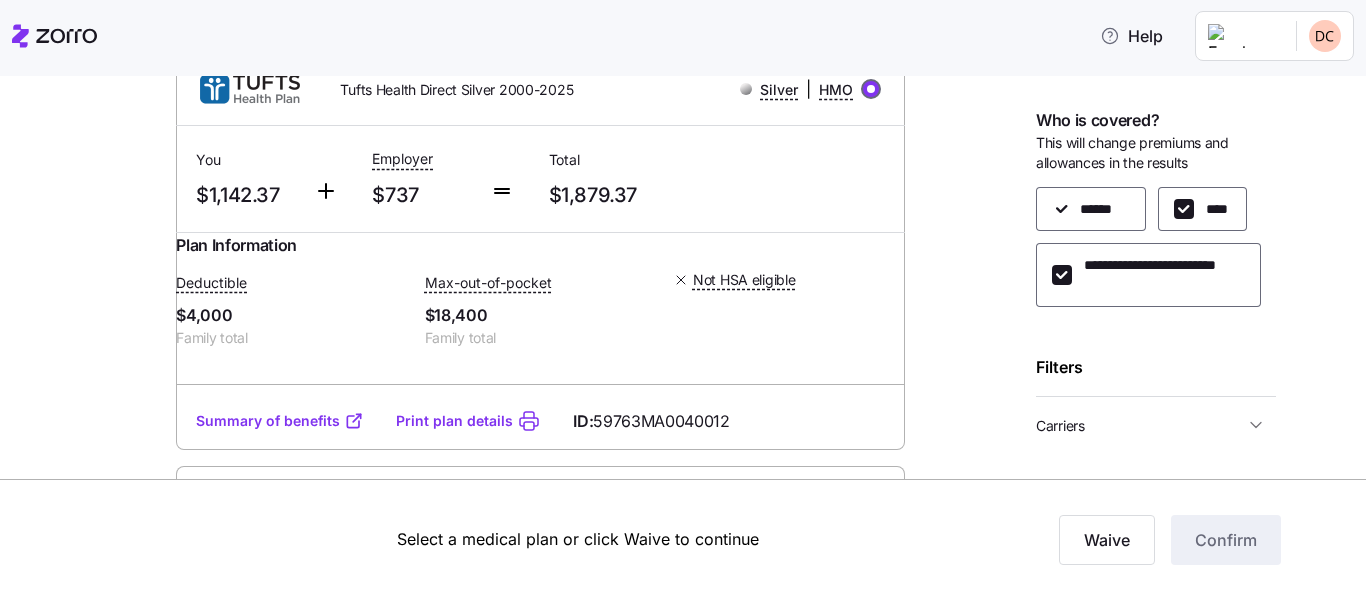 radio on "true" 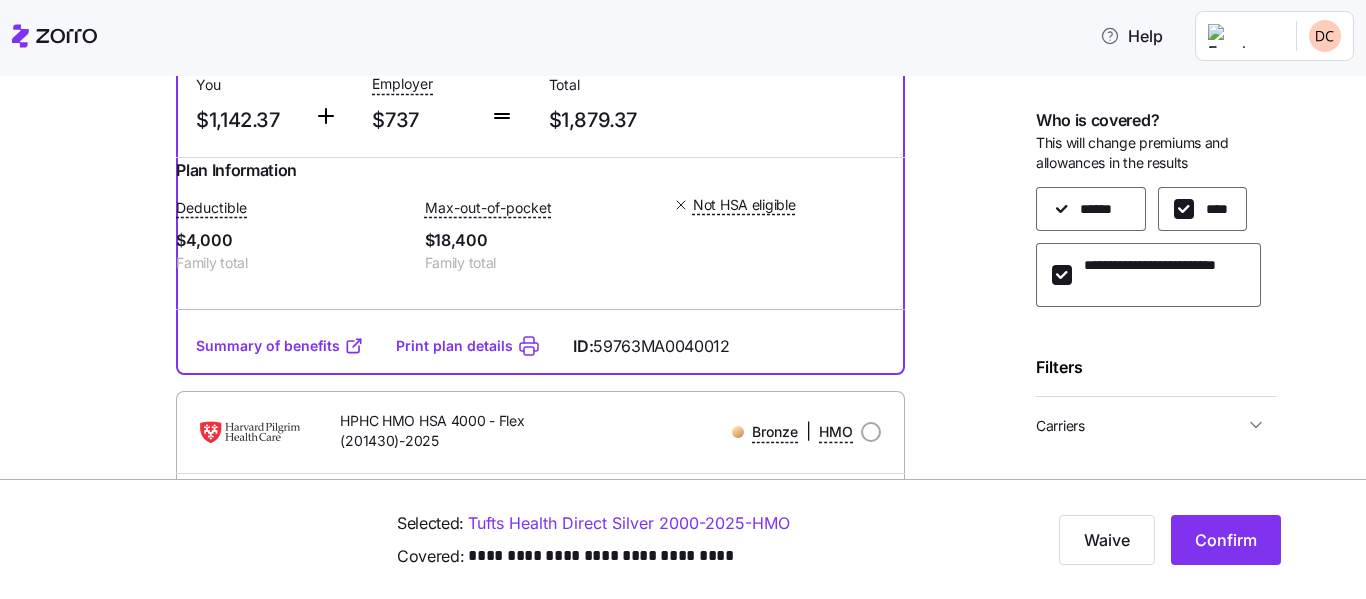 scroll, scrollTop: 2000, scrollLeft: 0, axis: vertical 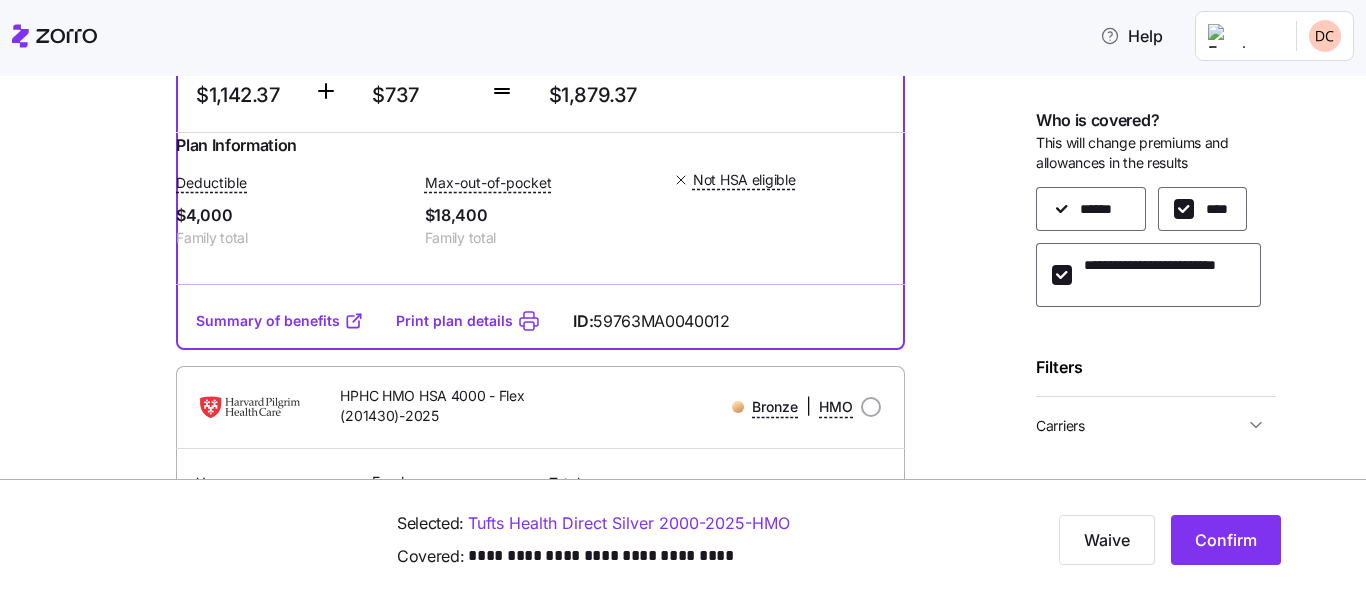 click on "Help" at bounding box center (683, 36) 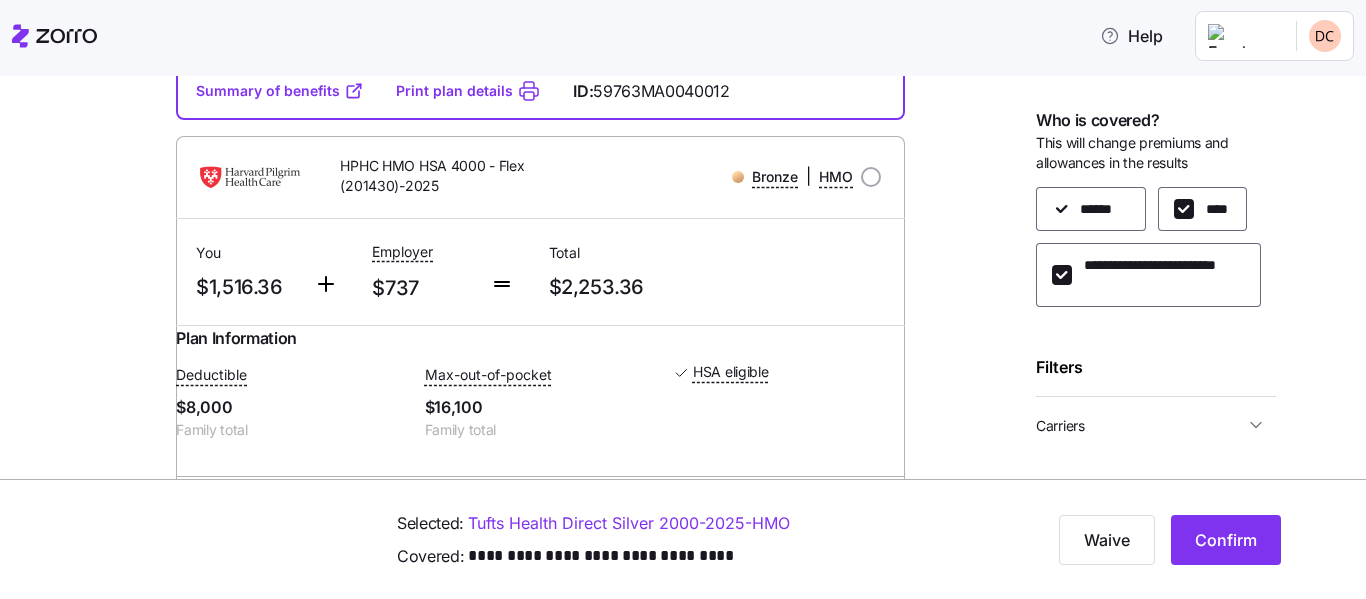 scroll, scrollTop: 2200, scrollLeft: 0, axis: vertical 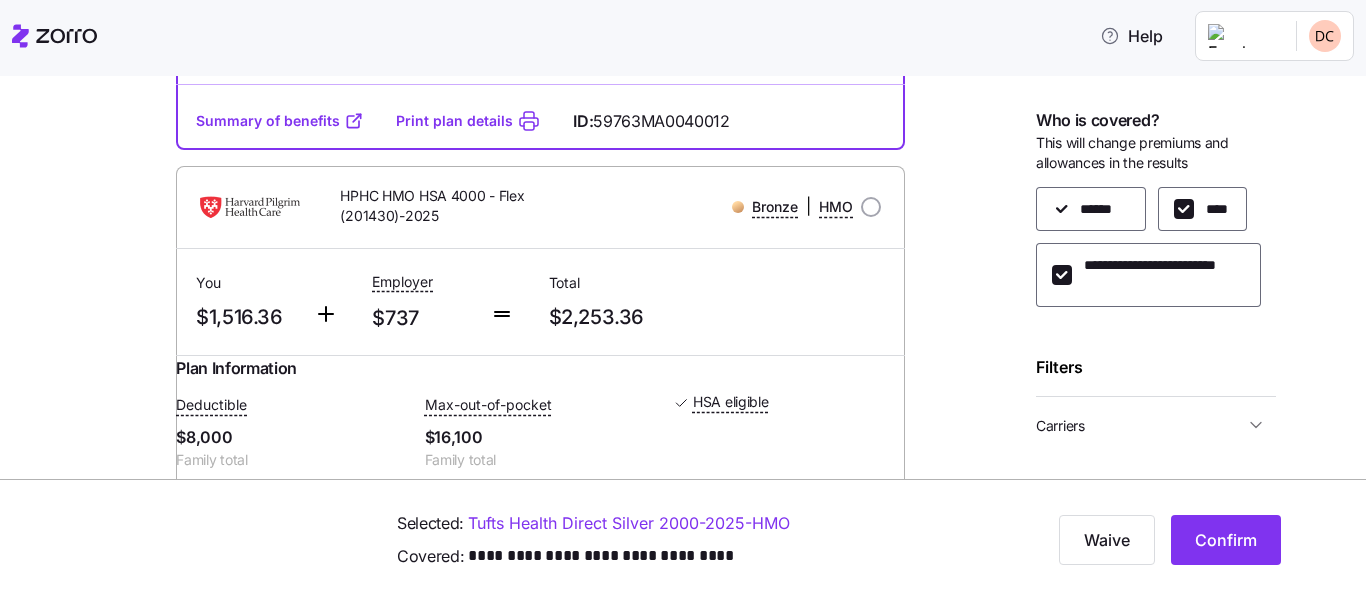 click on "Summary of benefits" at bounding box center (280, 121) 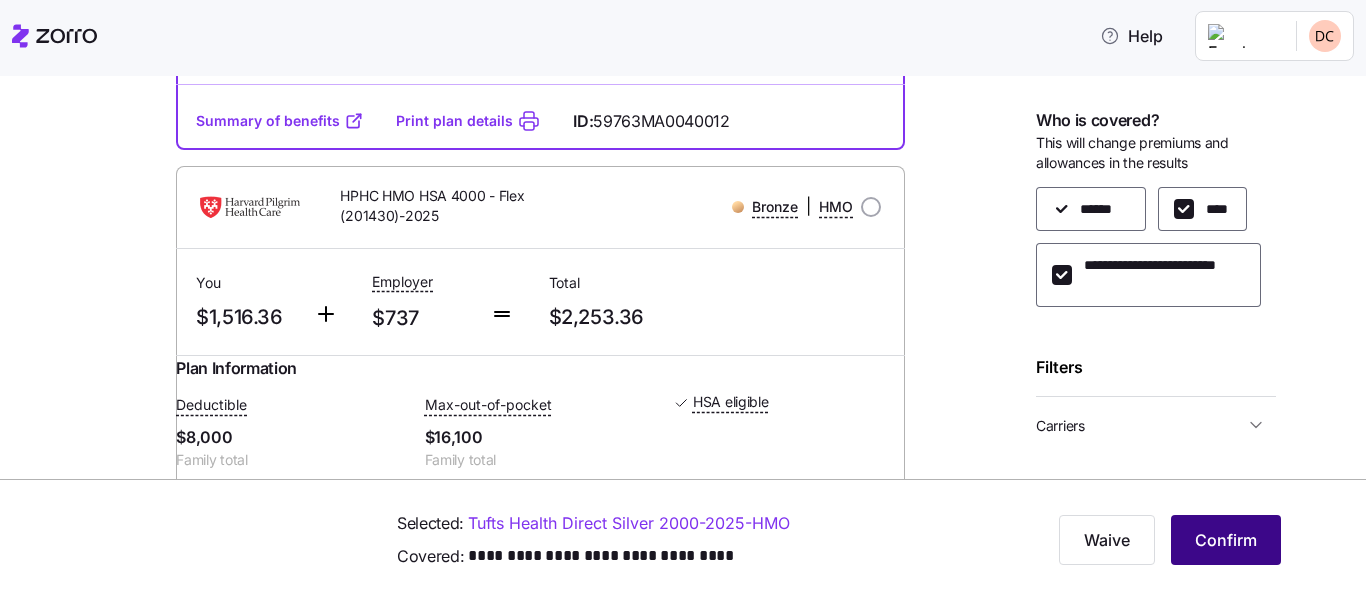 click on "Confirm" at bounding box center (1226, 540) 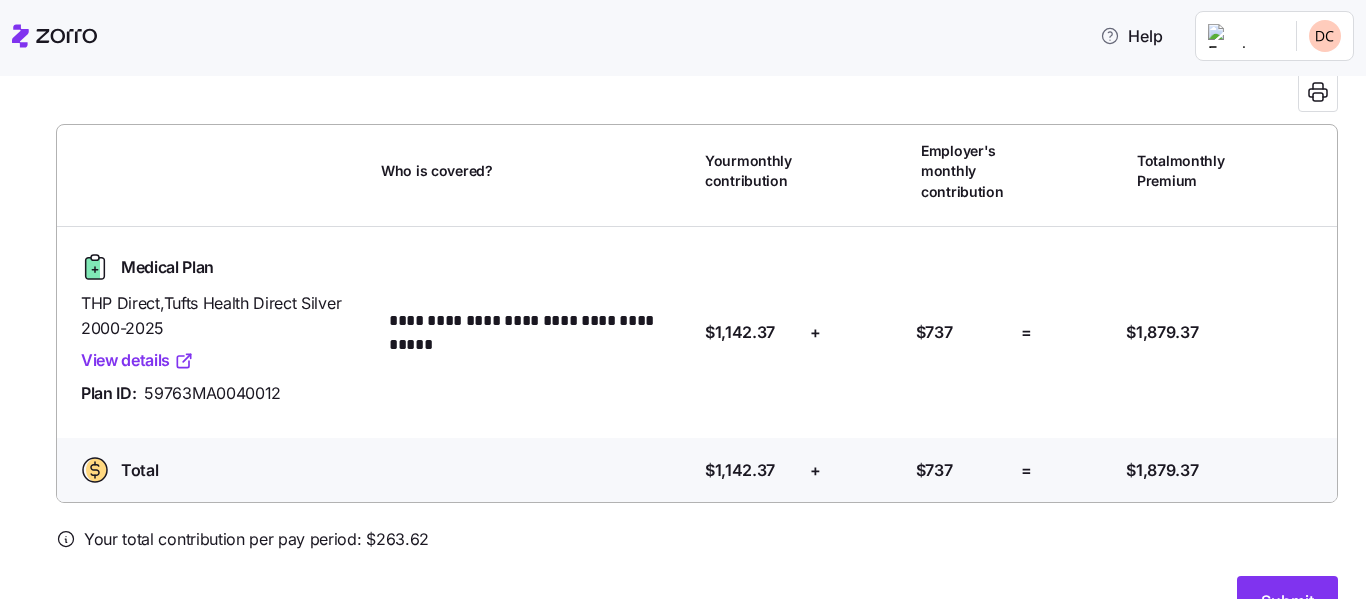 scroll, scrollTop: 151, scrollLeft: 0, axis: vertical 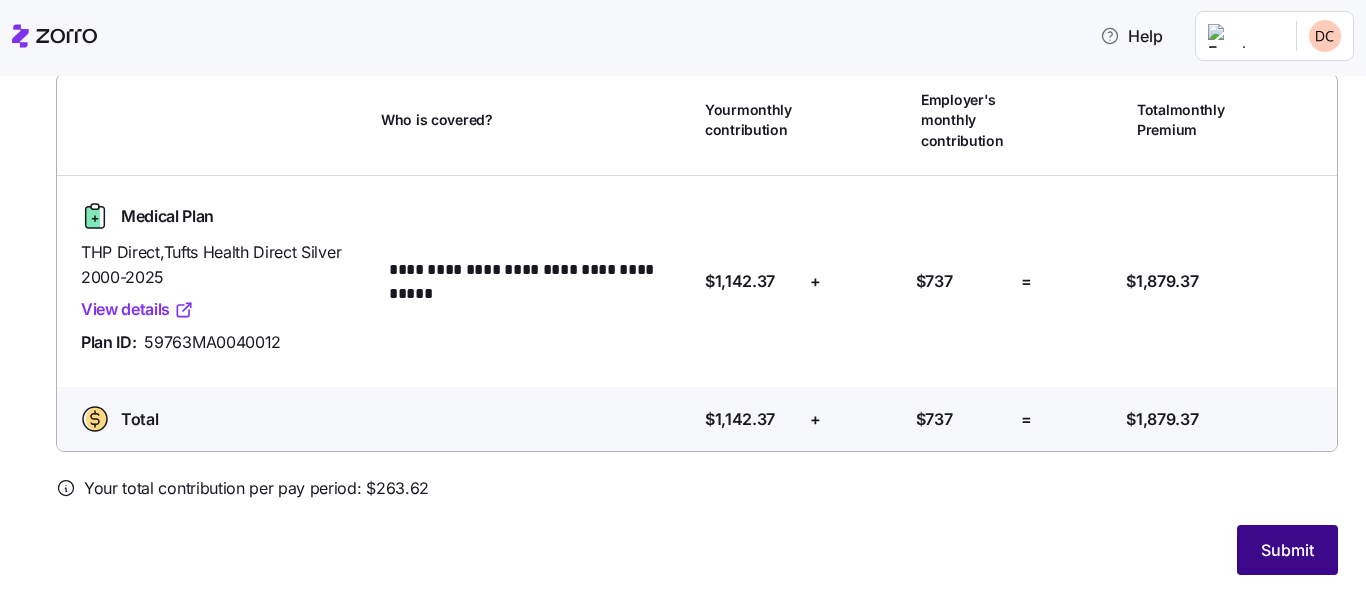 click on "Submit" at bounding box center [1287, 550] 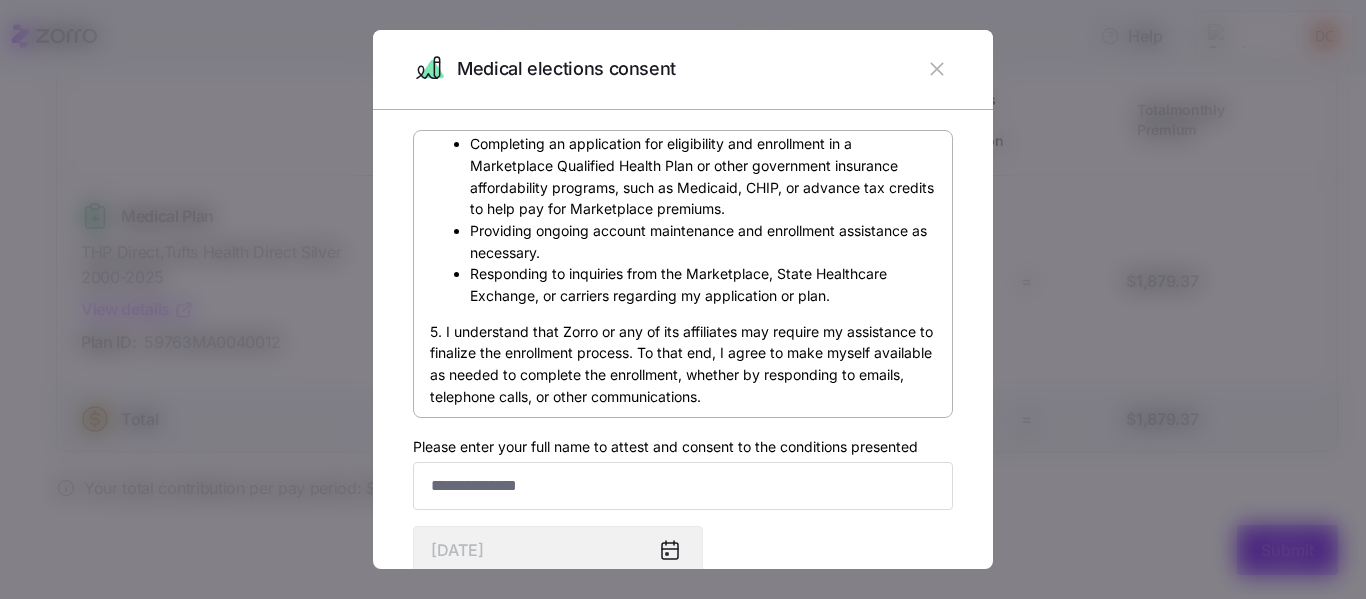 scroll, scrollTop: 800, scrollLeft: 0, axis: vertical 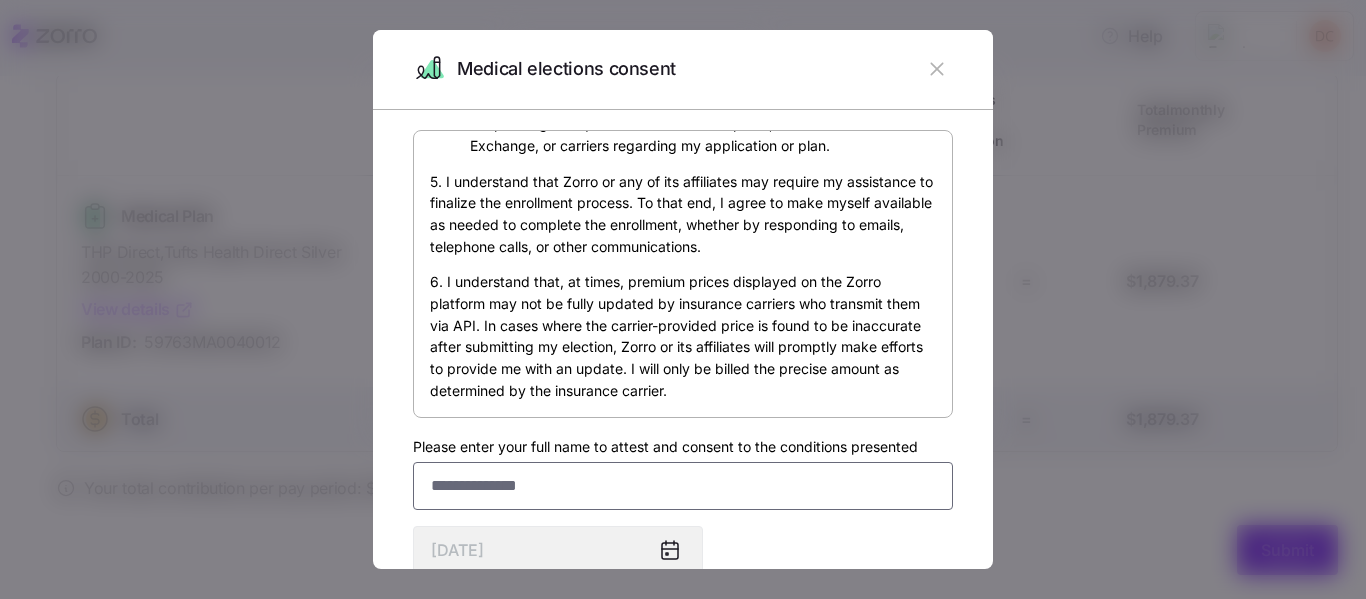 click on "Please enter your full name to attest and consent to the conditions presented" at bounding box center (683, 486) 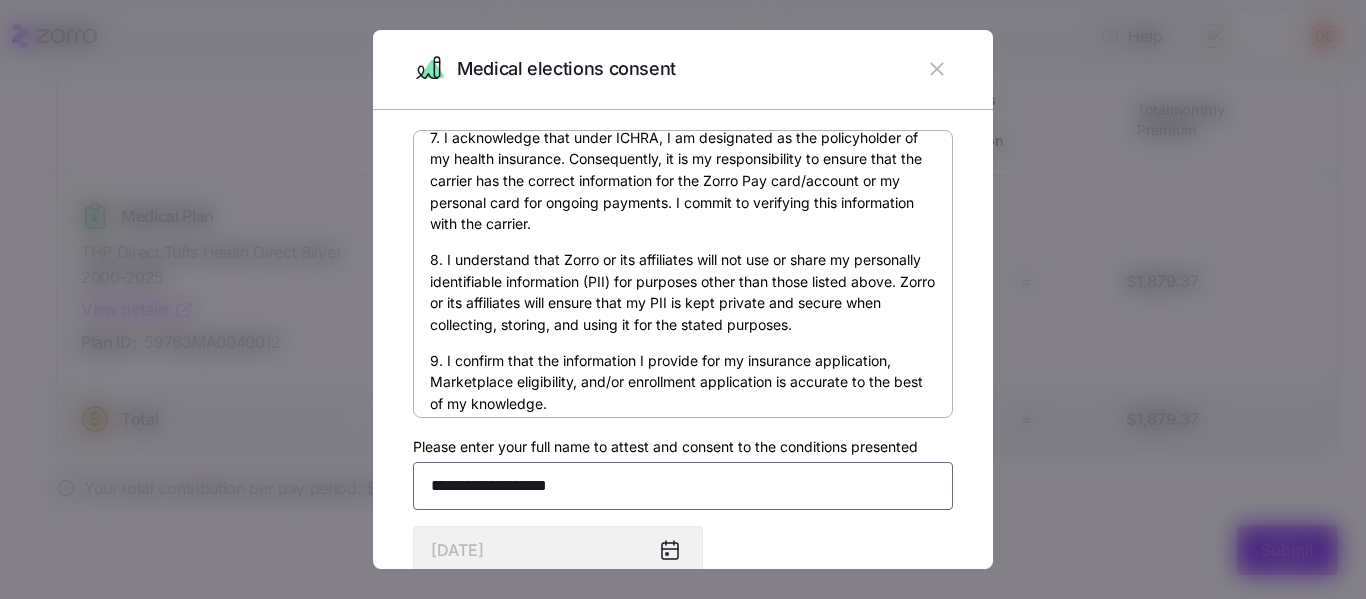 scroll, scrollTop: 1100, scrollLeft: 0, axis: vertical 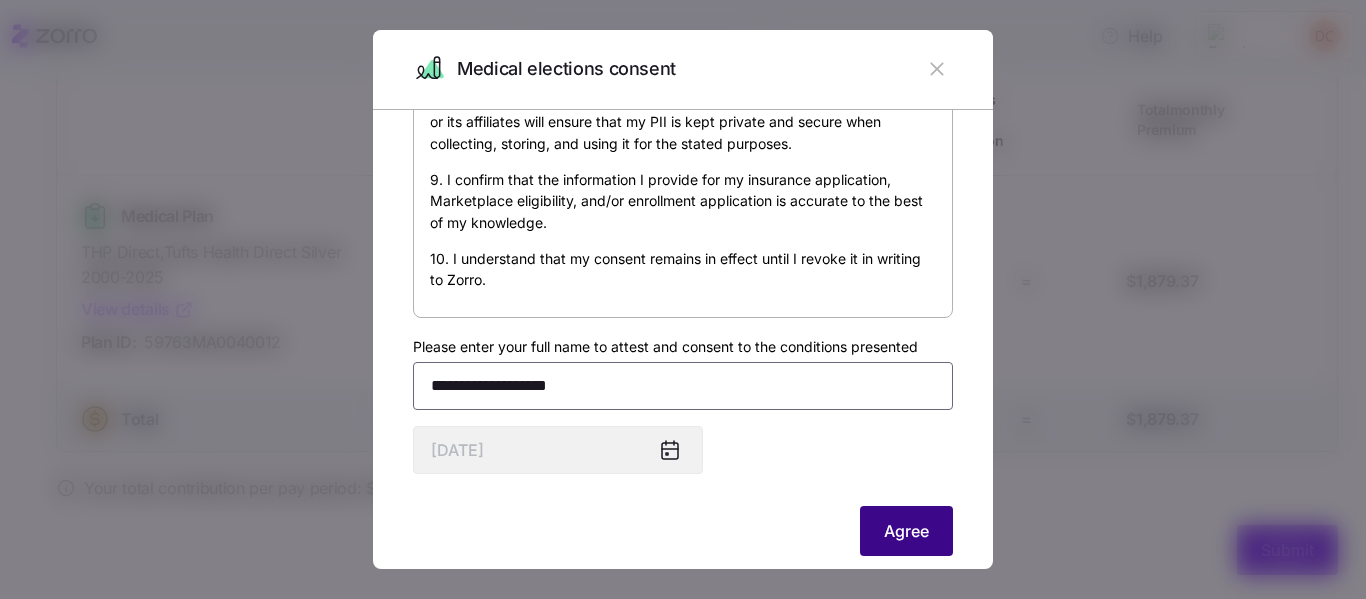 type on "**********" 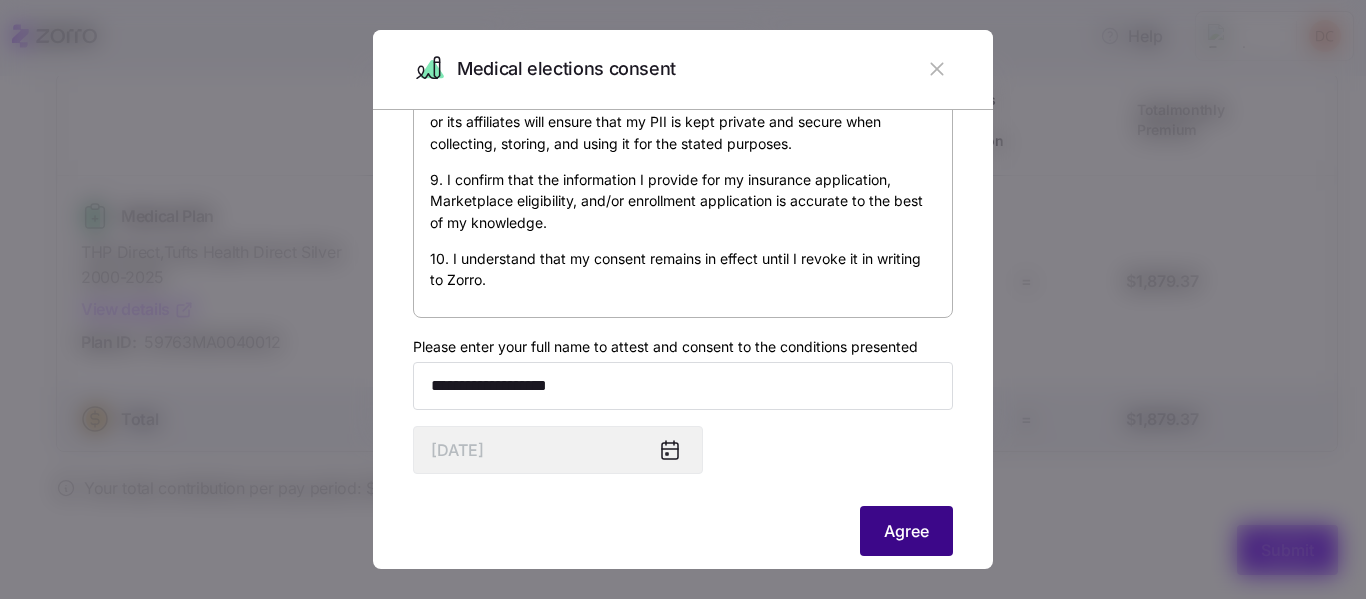 click on "Agree" at bounding box center [906, 531] 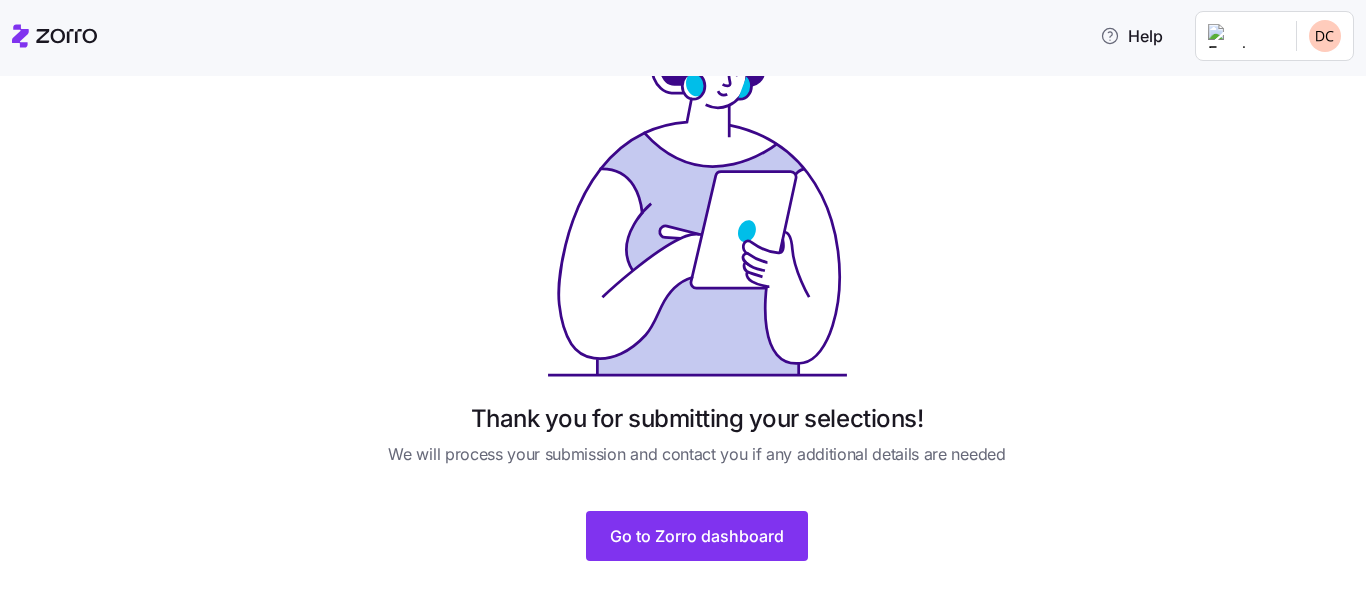 scroll, scrollTop: 145, scrollLeft: 0, axis: vertical 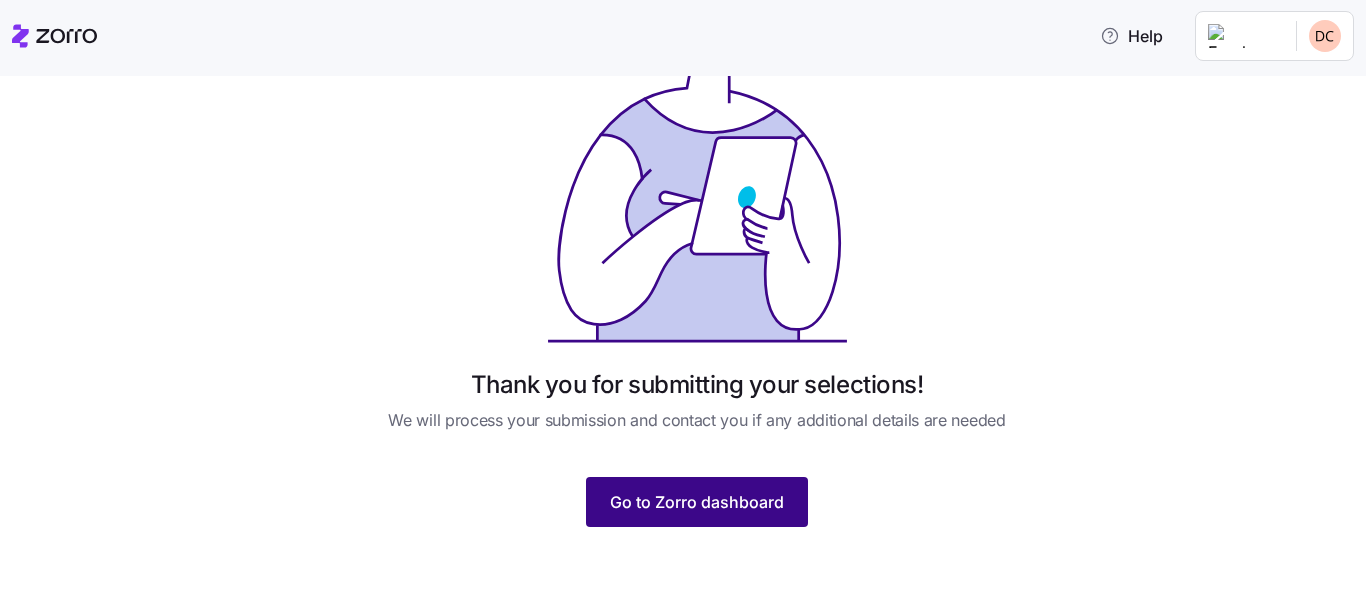 click on "Go to Zorro dashboard" at bounding box center (697, 502) 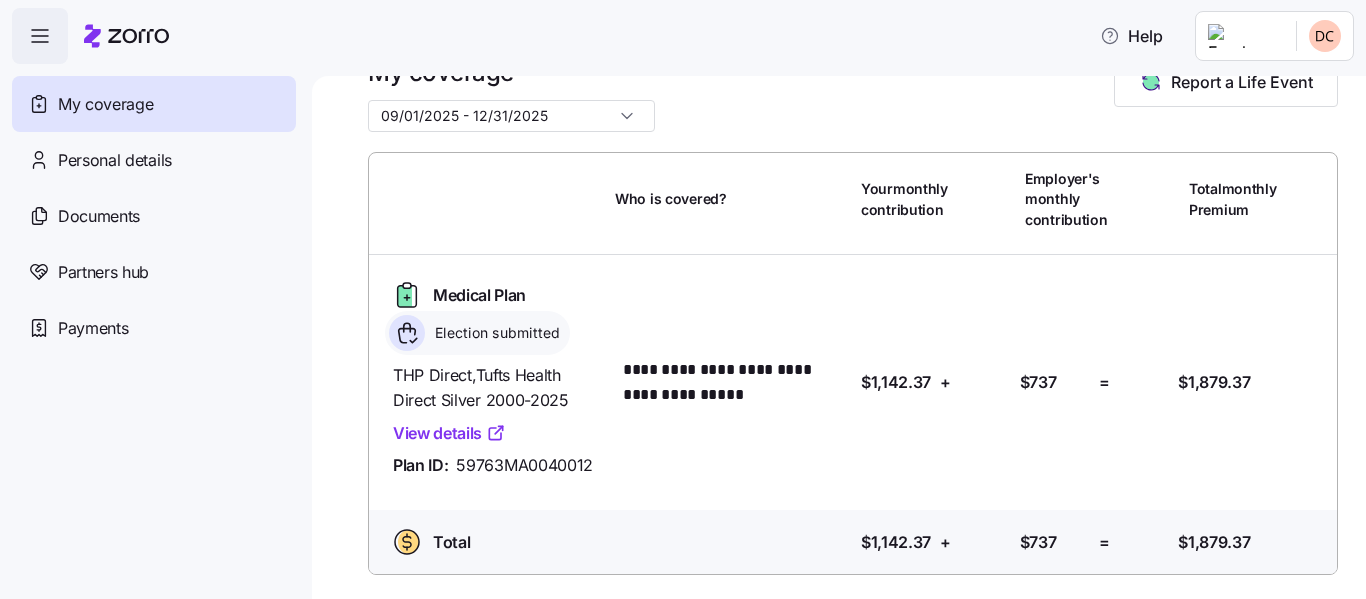 scroll, scrollTop: 0, scrollLeft: 0, axis: both 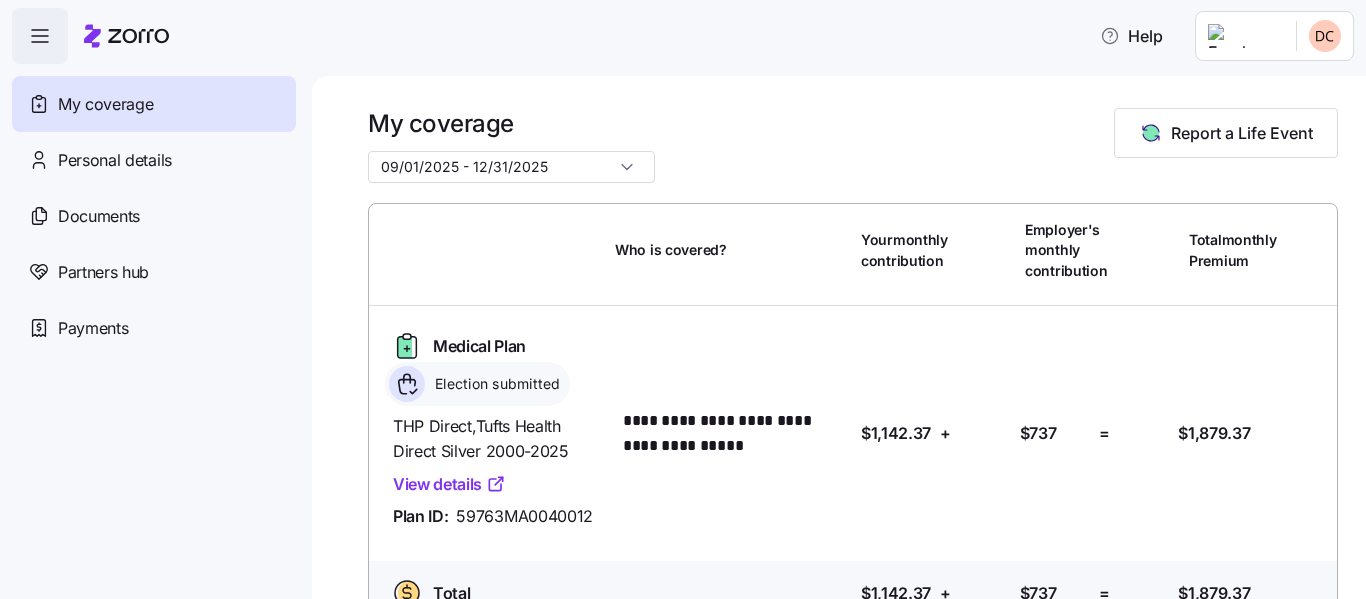 click on "09/01/2025 - 12/31/2025" at bounding box center [511, 167] 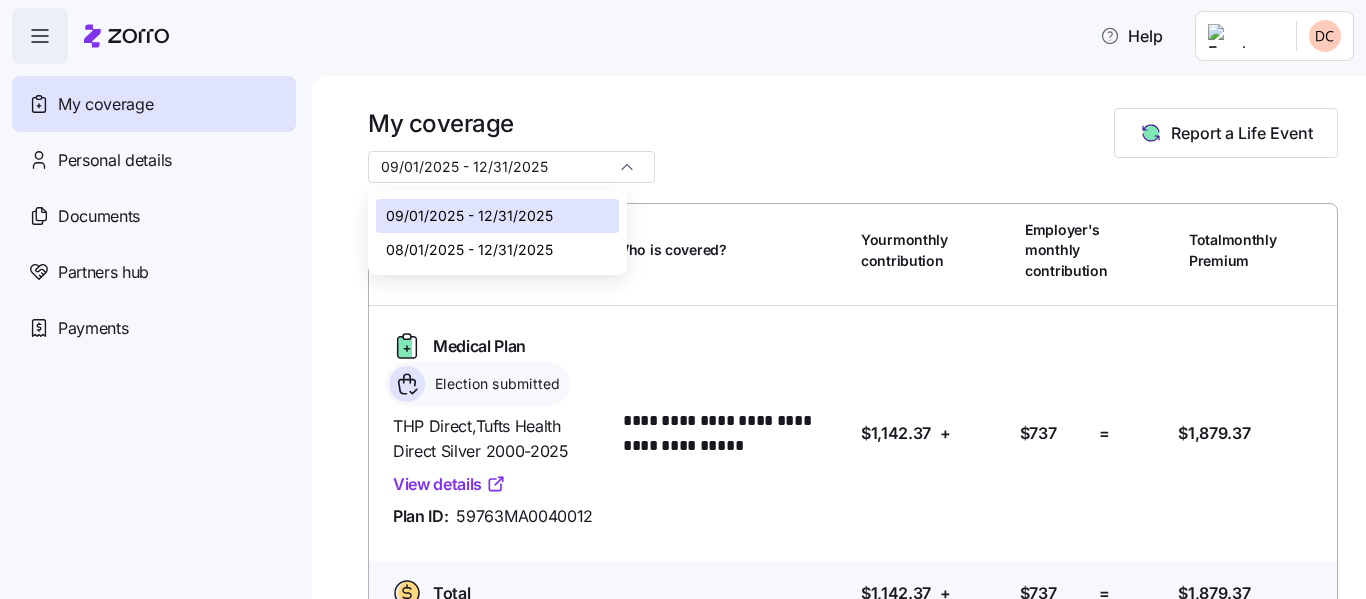 click on "08/01/2025 - 12/31/2025" at bounding box center (497, 250) 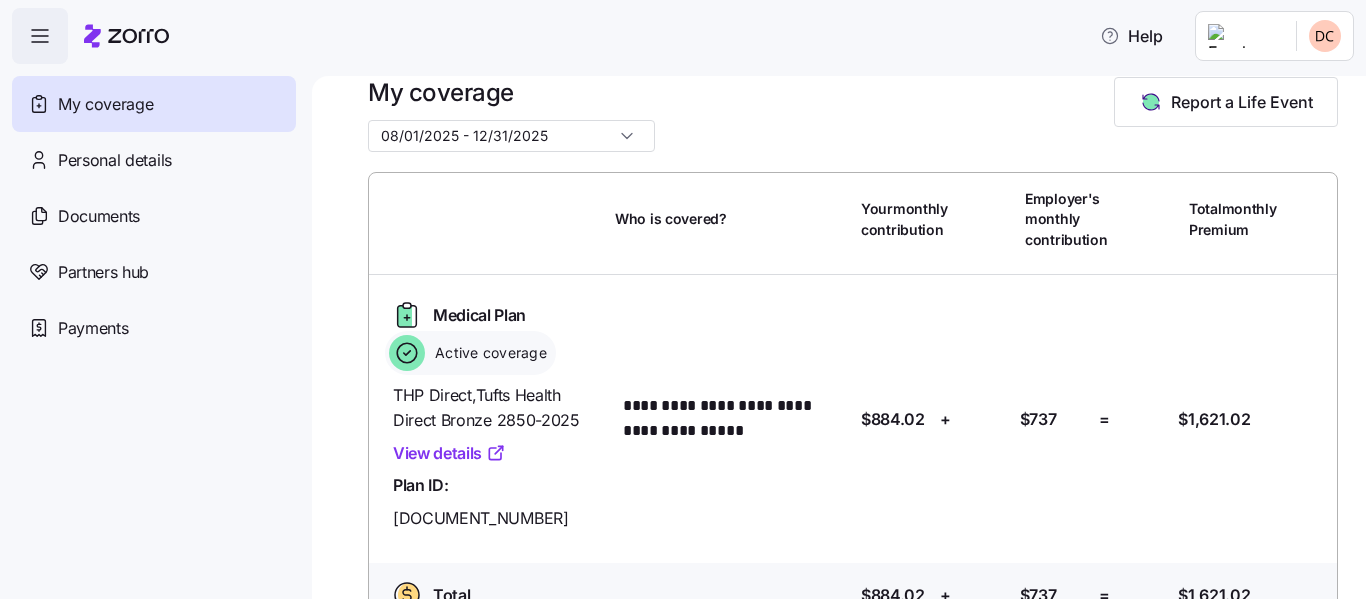 scroll, scrollTop: 0, scrollLeft: 0, axis: both 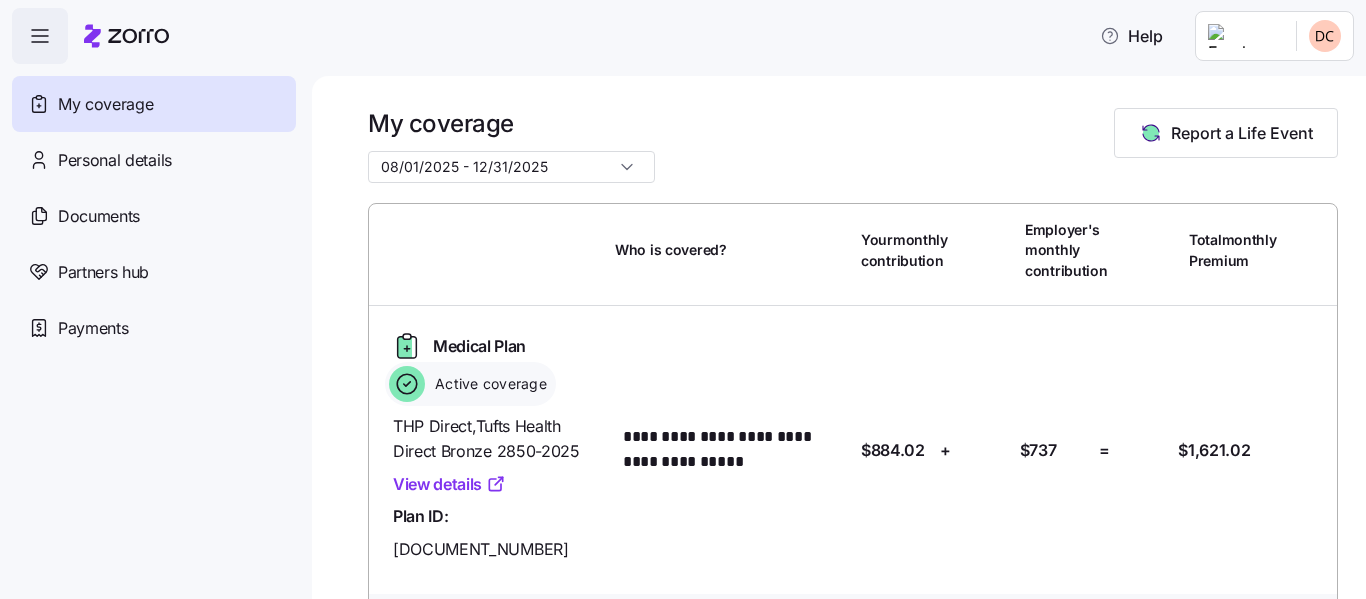 click on "08/01/2025 - 12/31/2025" at bounding box center [511, 167] 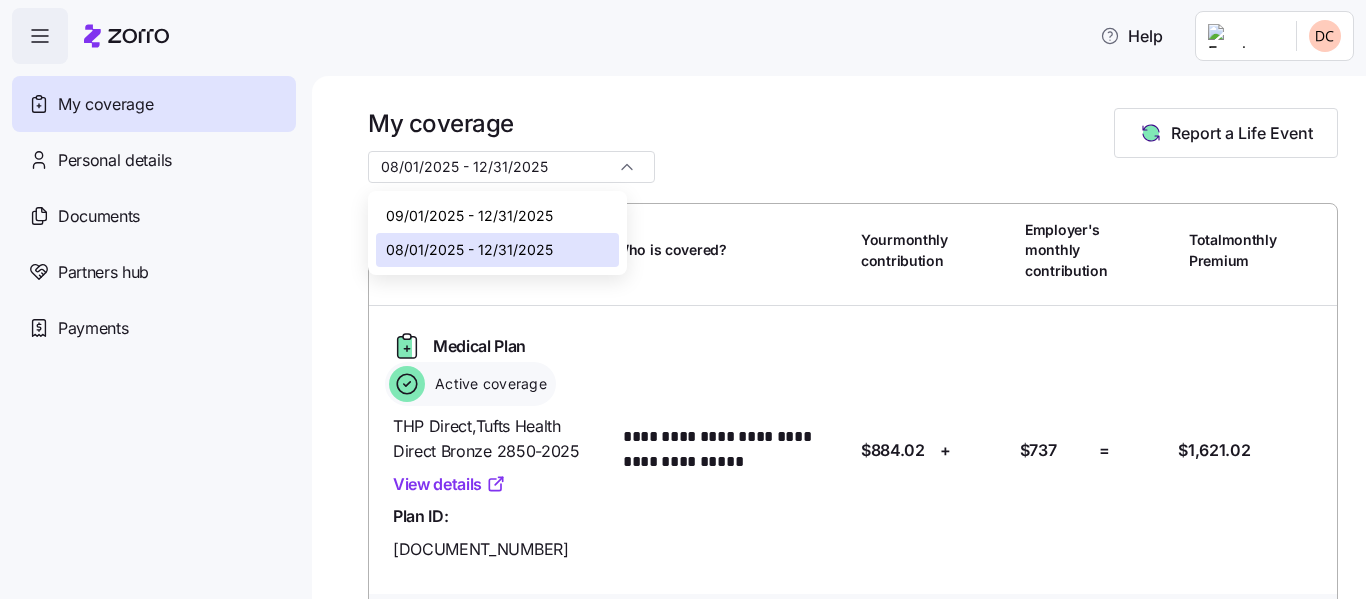 click on "09/01/2025 - 12/31/2025" at bounding box center [497, 216] 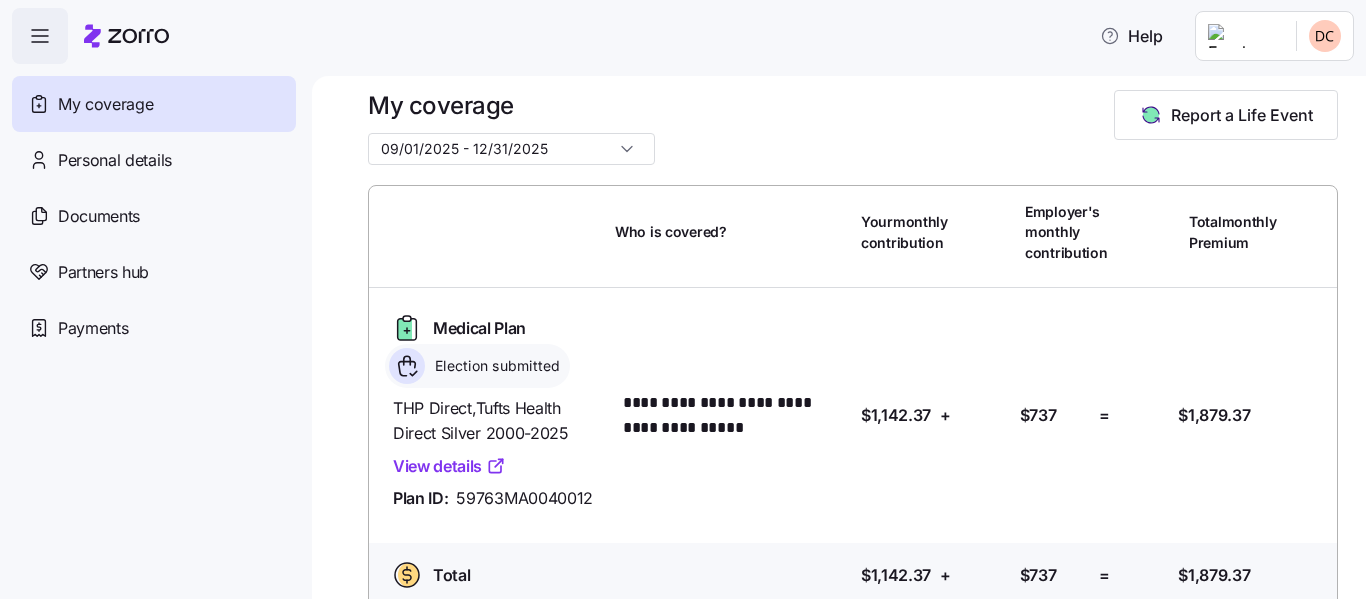 scroll, scrollTop: 0, scrollLeft: 0, axis: both 